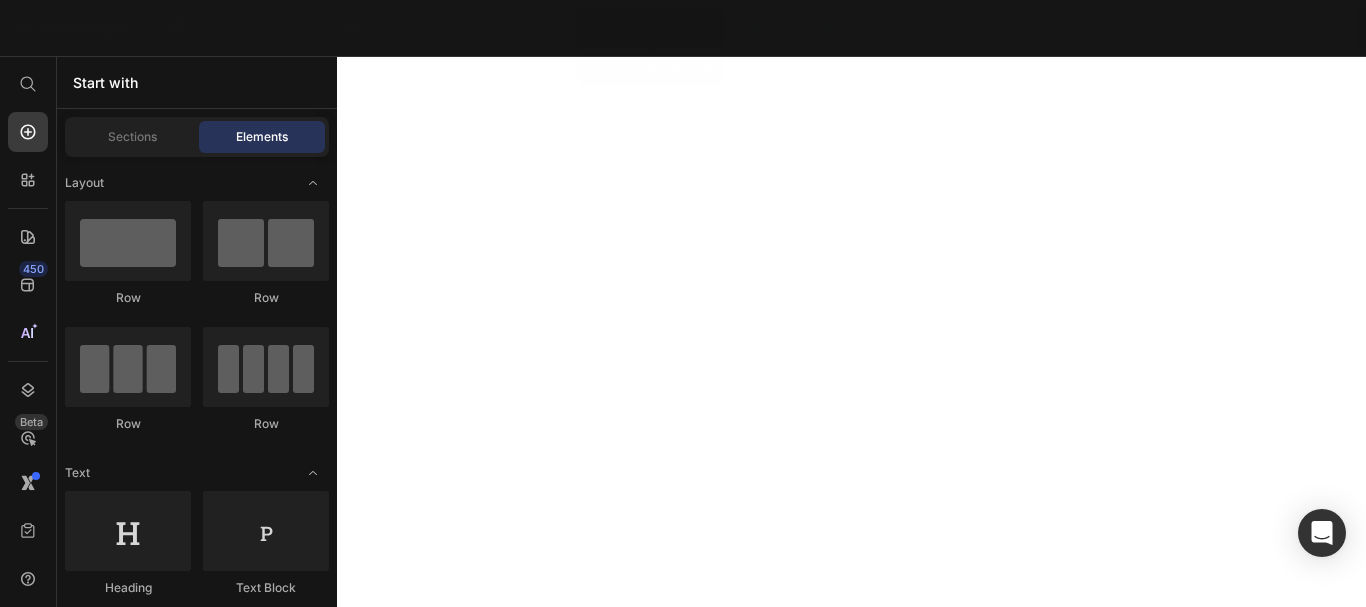 scroll, scrollTop: 0, scrollLeft: 0, axis: both 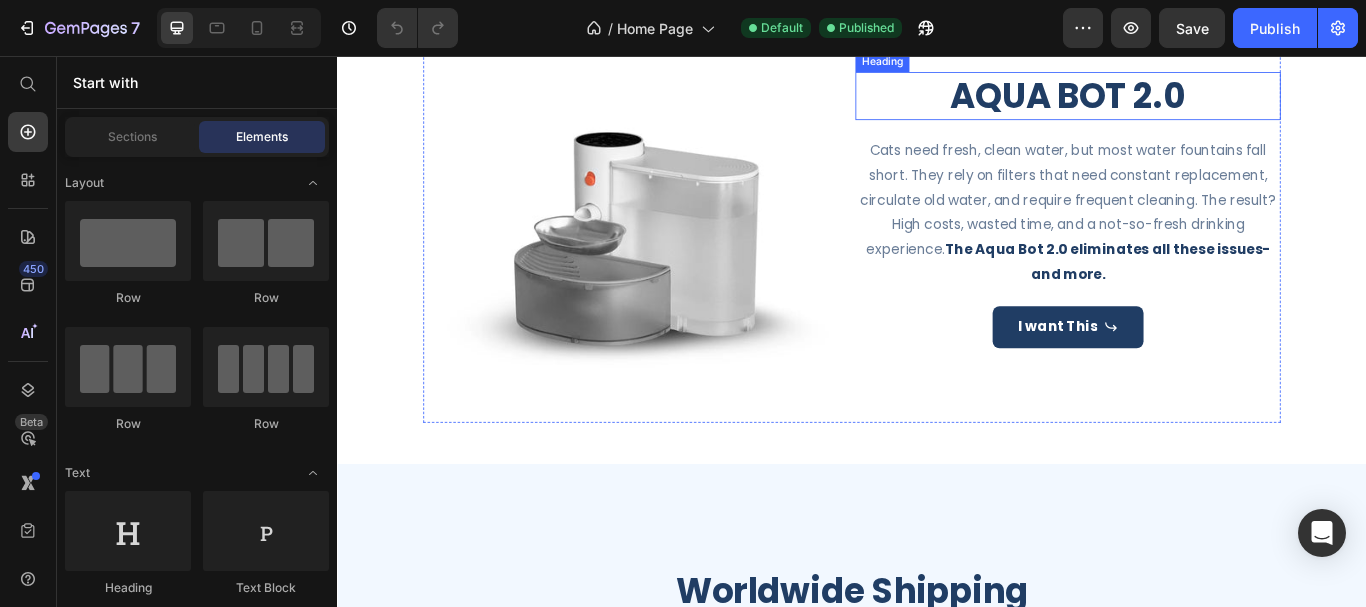 click on "AQUA BOT 2.0" at bounding box center [1189, 103] 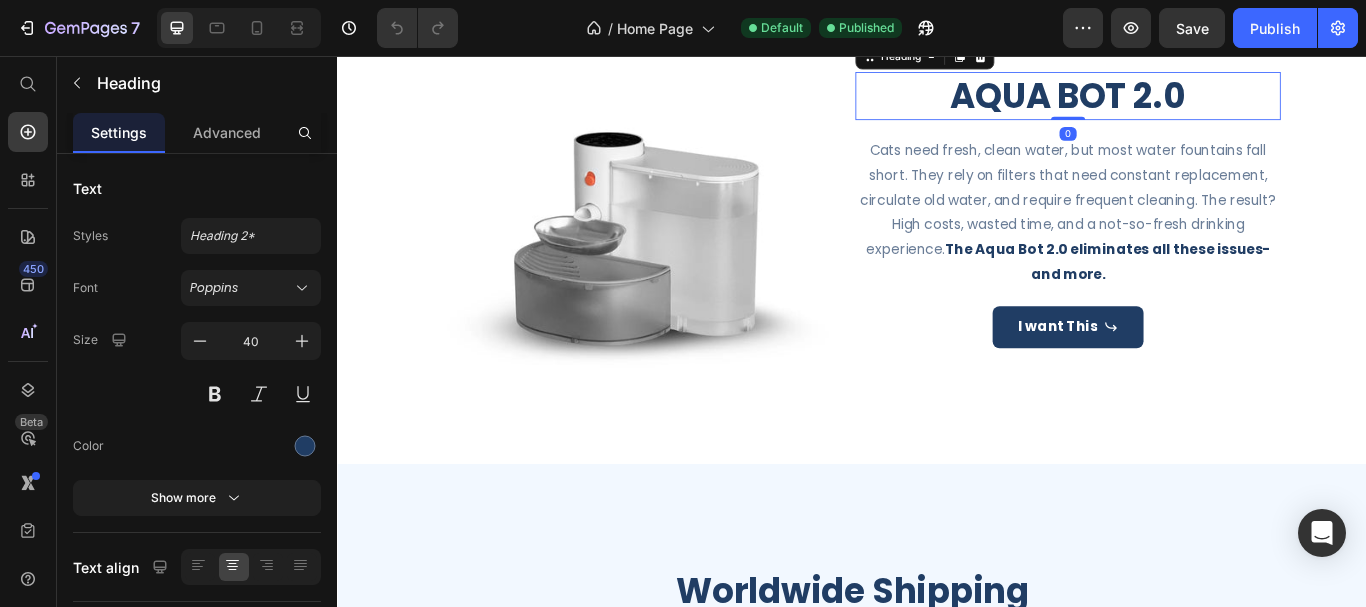 click on "AQUA BOT 2.0" at bounding box center (1189, 103) 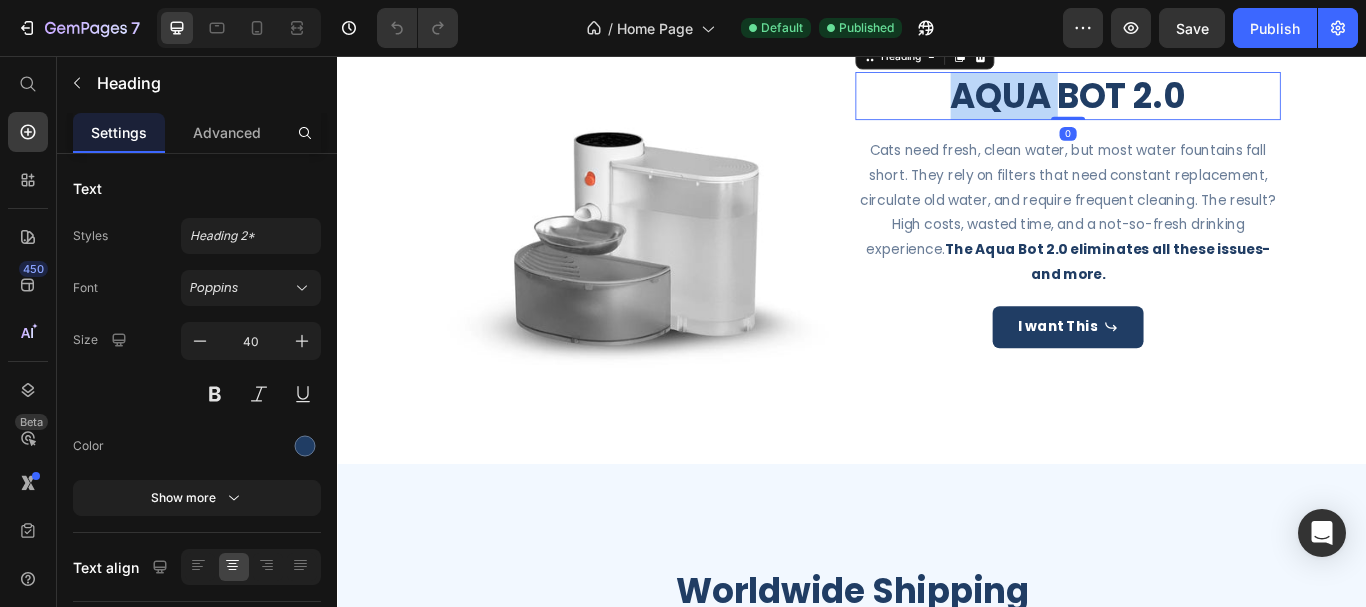click on "AQUA BOT 2.0" at bounding box center (1189, 103) 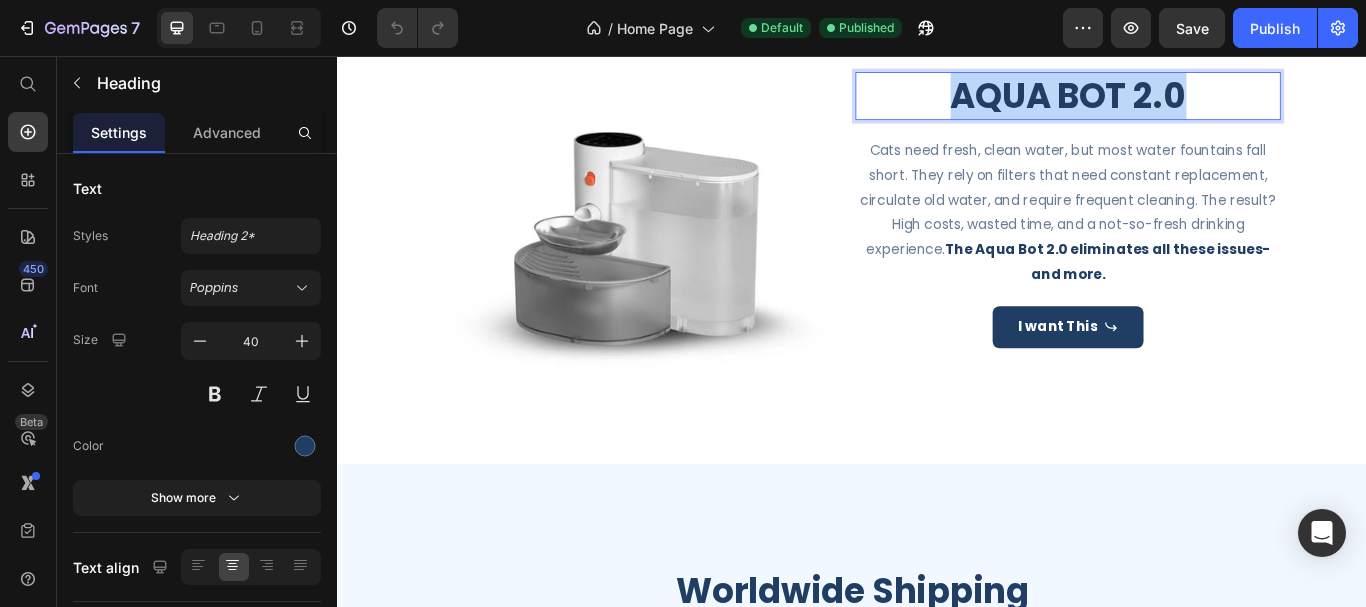 click on "AQUA BOT 2.0" at bounding box center [1189, 103] 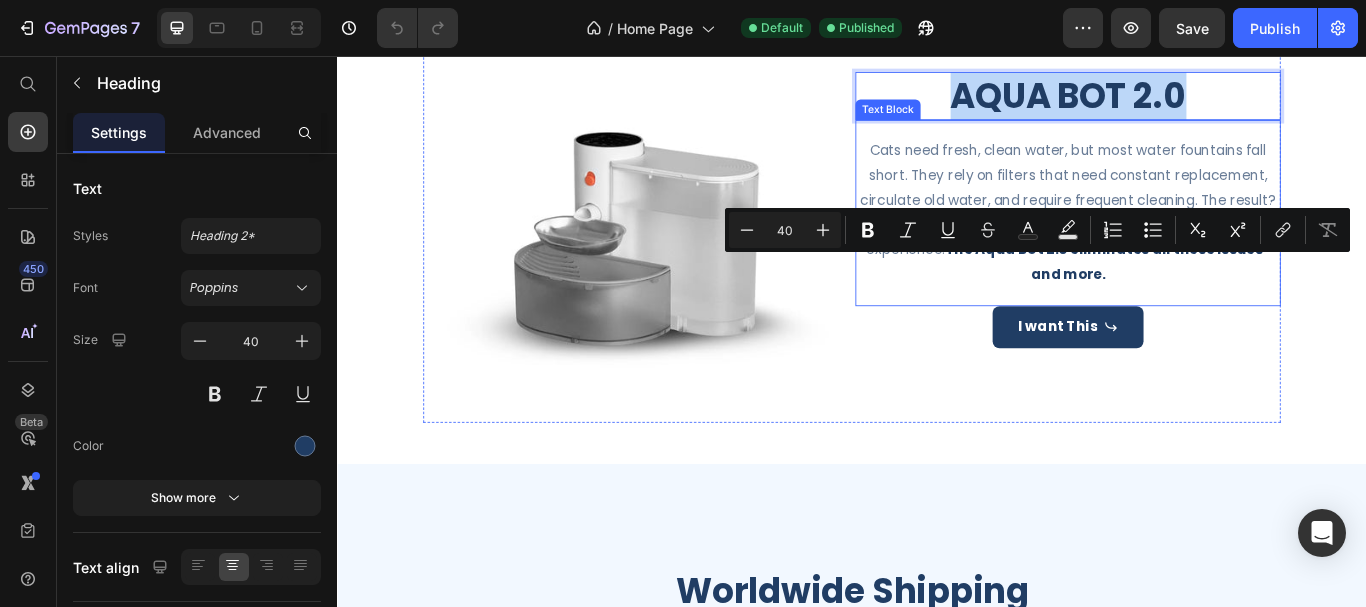 click on "The Aqua Bot 2.0 eliminates all these issues-and more." at bounding box center [1235, 296] 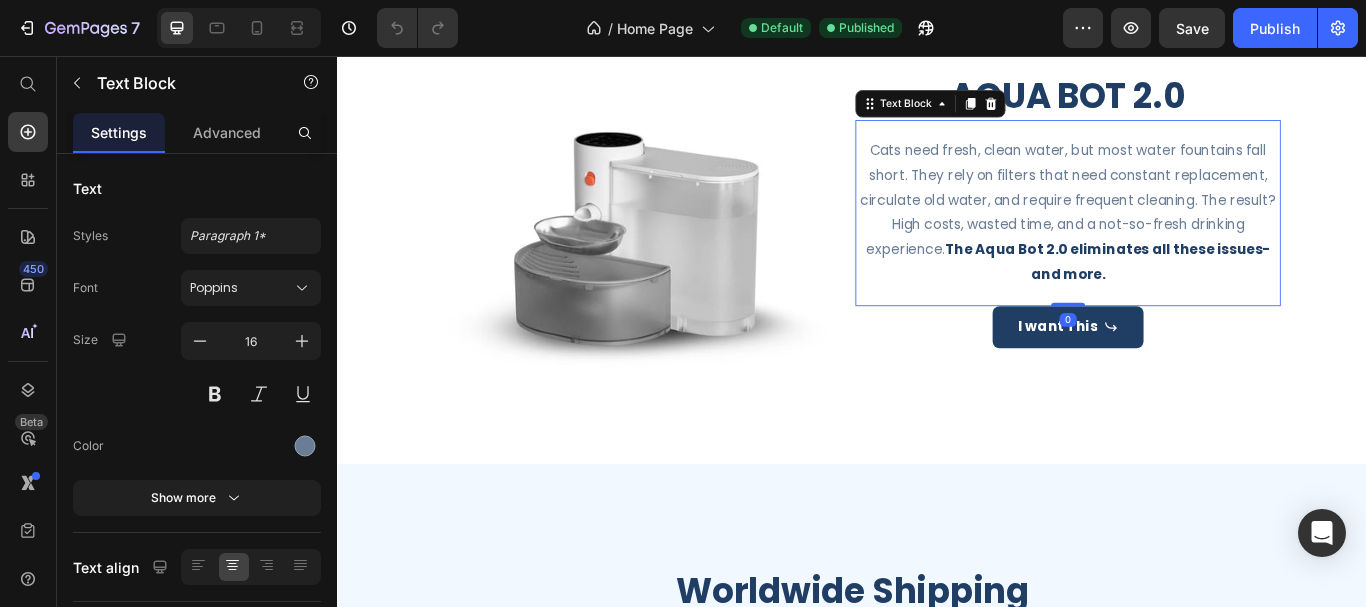 click on "Cats need fresh, clean water, but most water fountains fall short. They rely on filters that need constant replacement, circulate old water, and require frequent cleaning. The result? High costs, wasted time, and a not-so-fresh drinking experience.  The Aqua Bot 2.0 eliminates all these issues-and more." at bounding box center [1189, 239] 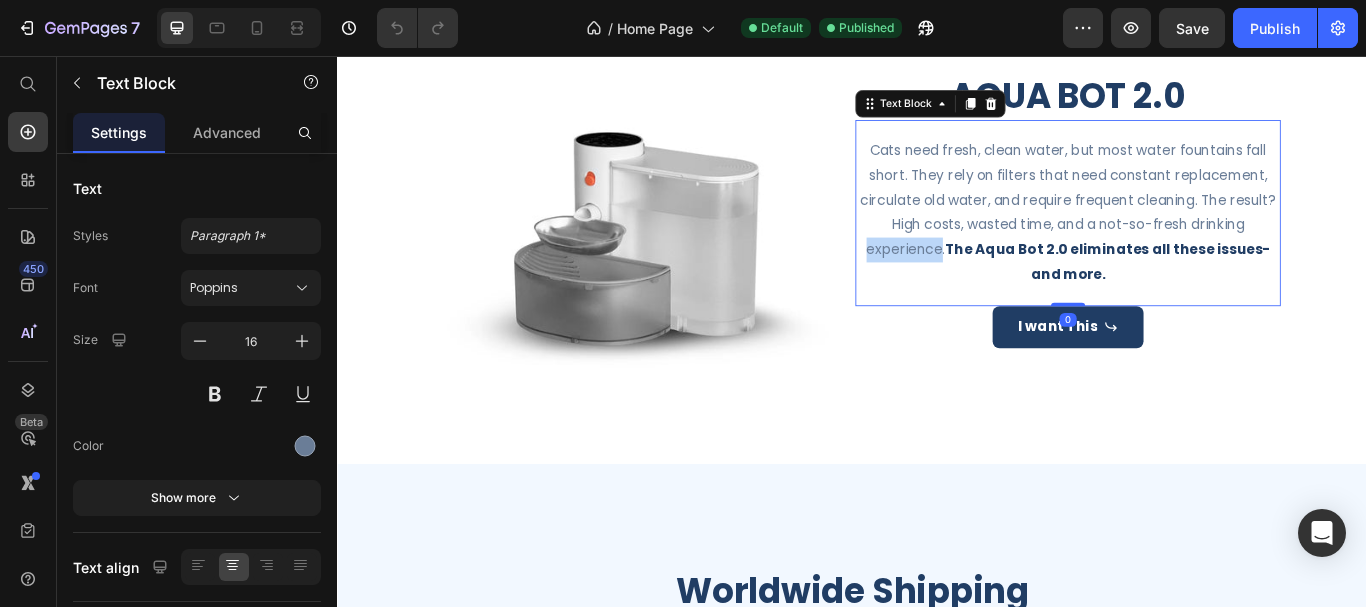 click on "Cats need fresh, clean water, but most water fountains fall short. They rely on filters that need constant replacement, circulate old water, and require frequent cleaning. The result? High costs, wasted time, and a not-so-fresh drinking experience.  The Aqua Bot 2.0 eliminates all these issues-and more." at bounding box center [1189, 239] 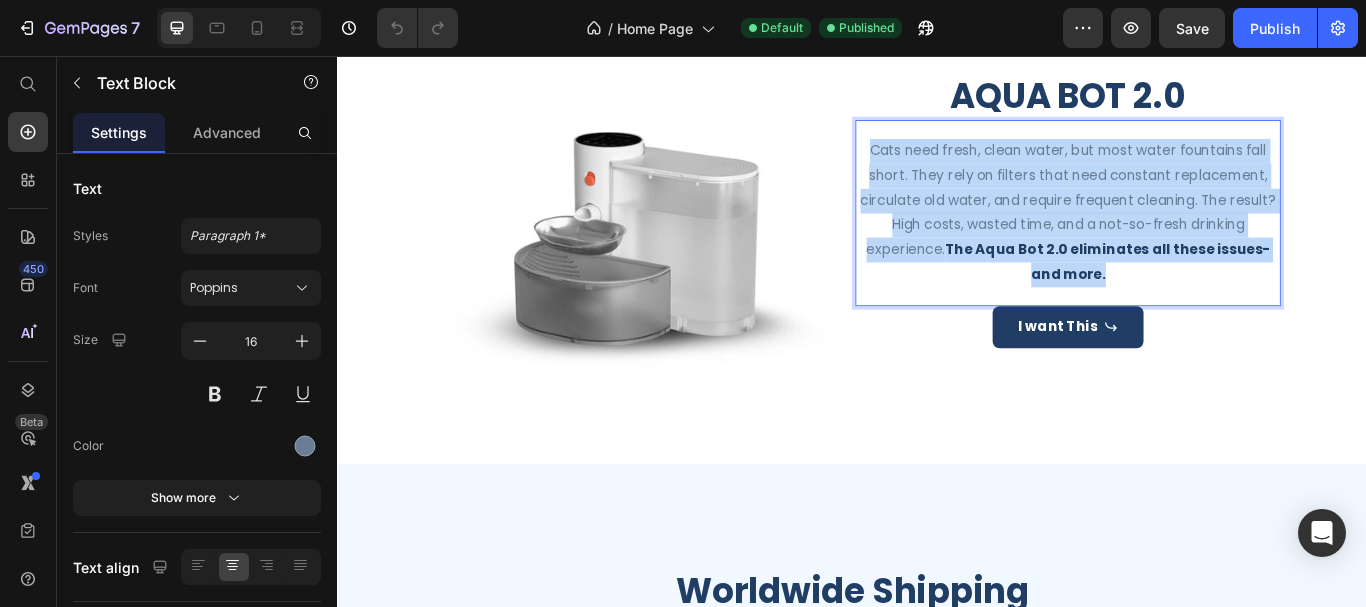 click on "Cats need fresh, clean water, but most water fountains fall short. They rely on filters that need constant replacement, circulate old water, and require frequent cleaning. The result? High costs, wasted time, and a not-so-fresh drinking experience.  The Aqua Bot 2.0 eliminates all these issues-and more." at bounding box center (1189, 239) 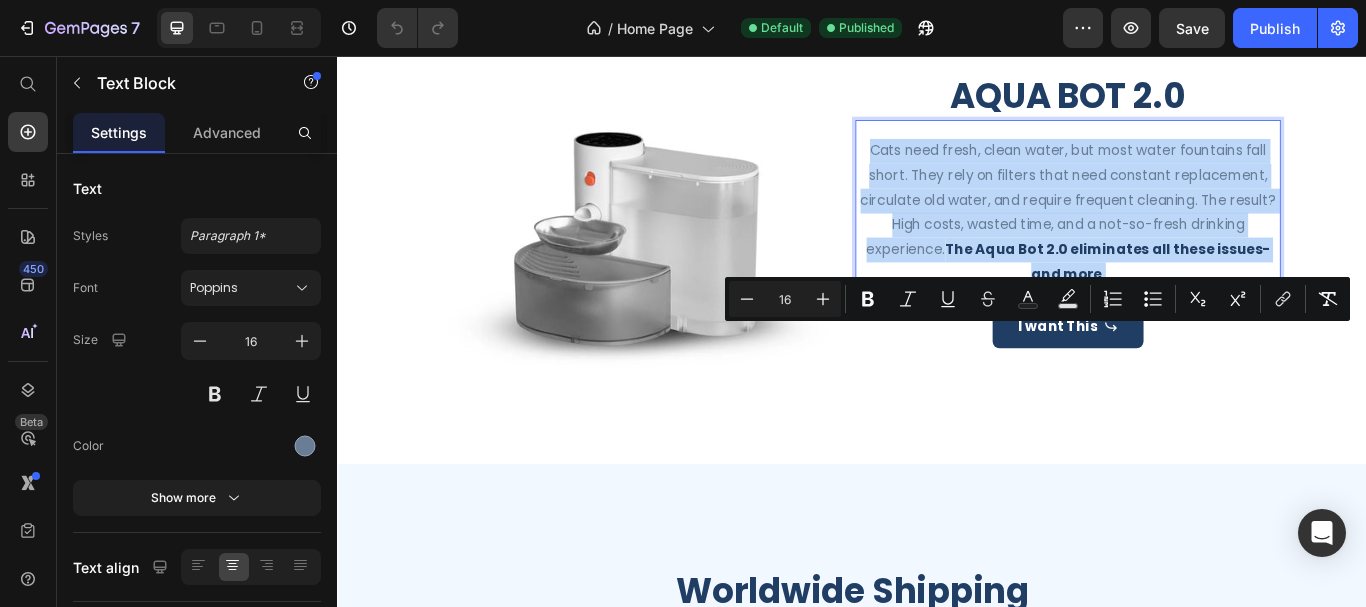 copy on "Cats need fresh, clean water, but most water fountains fall short. They rely on filters that need constant replacement, circulate old water, and require frequent cleaning. The result? High costs, wasted time, and a not-so-fresh drinking experience.  The Aqua Bot 2.0 eliminates all these issues-and more." 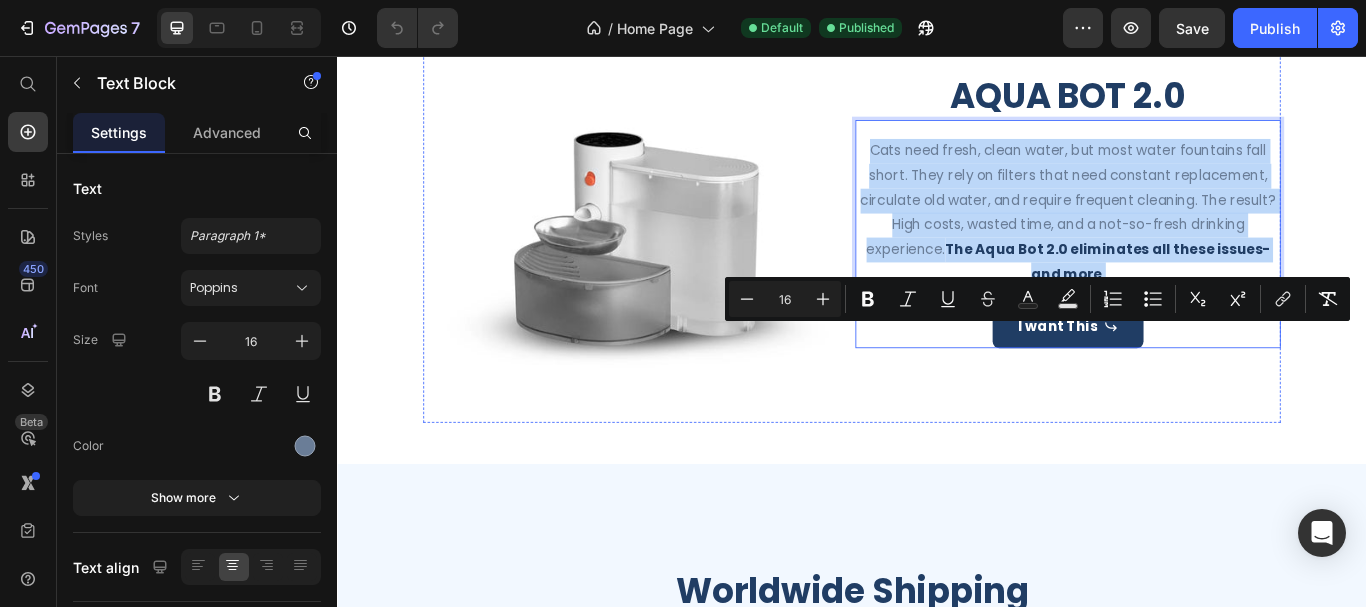 click on "I want This Button" at bounding box center (1189, 372) 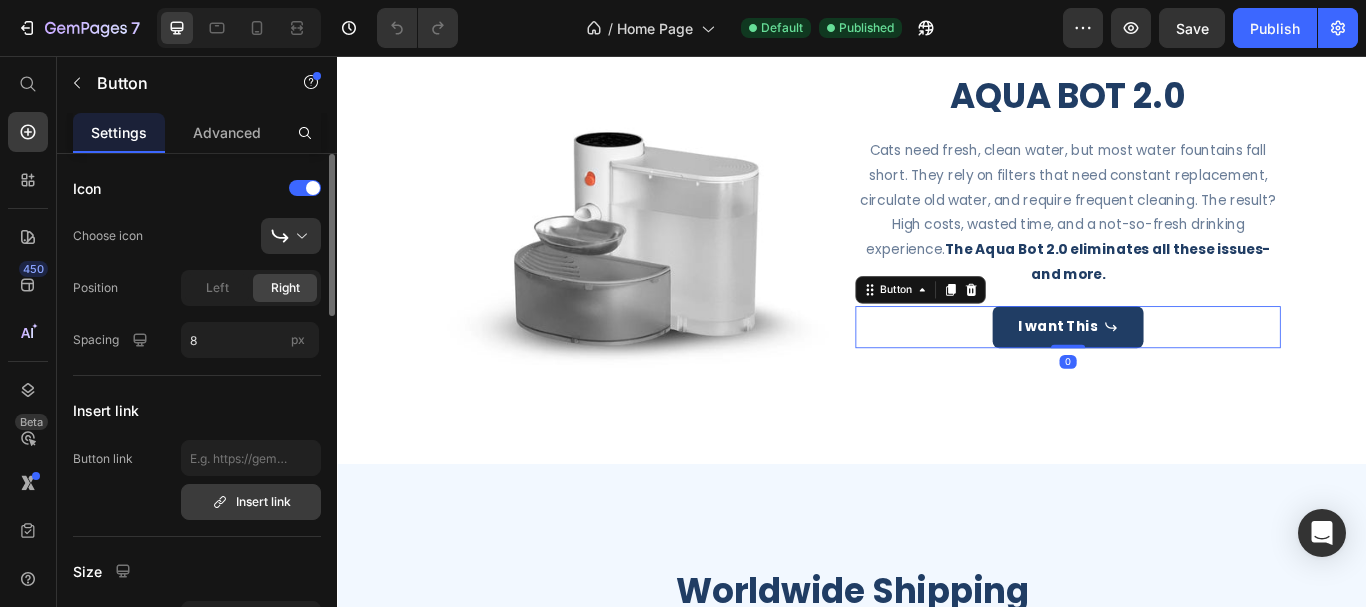 click on "Insert link" at bounding box center [251, 502] 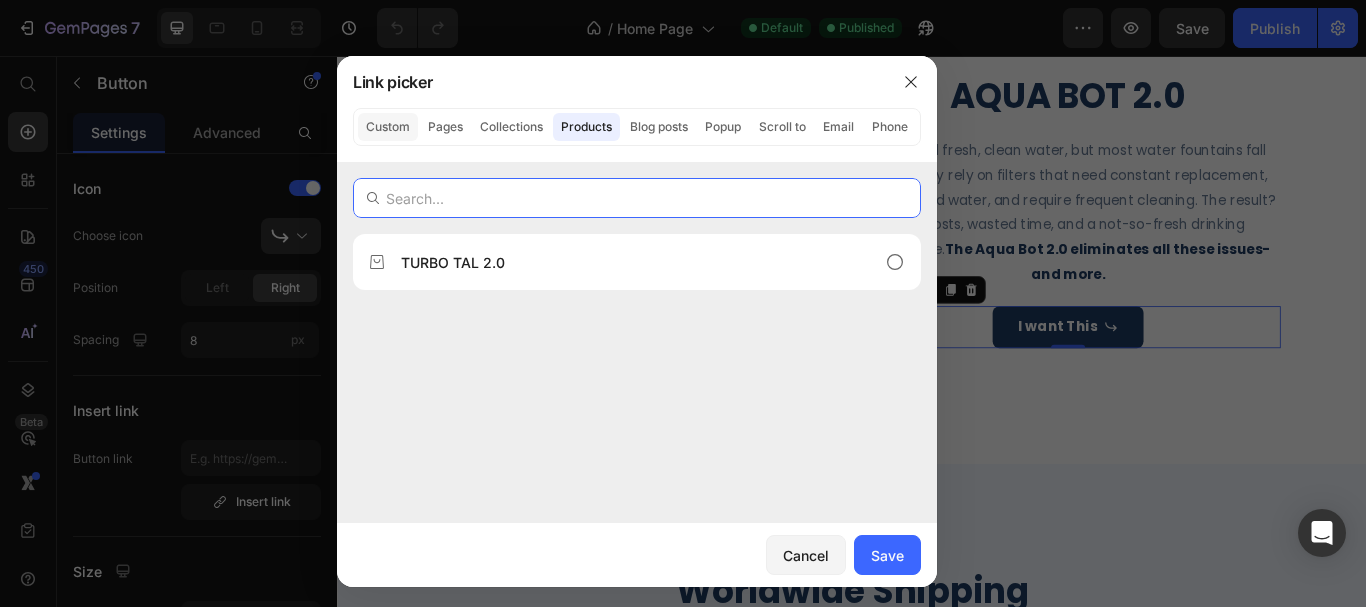 click on "Custom" 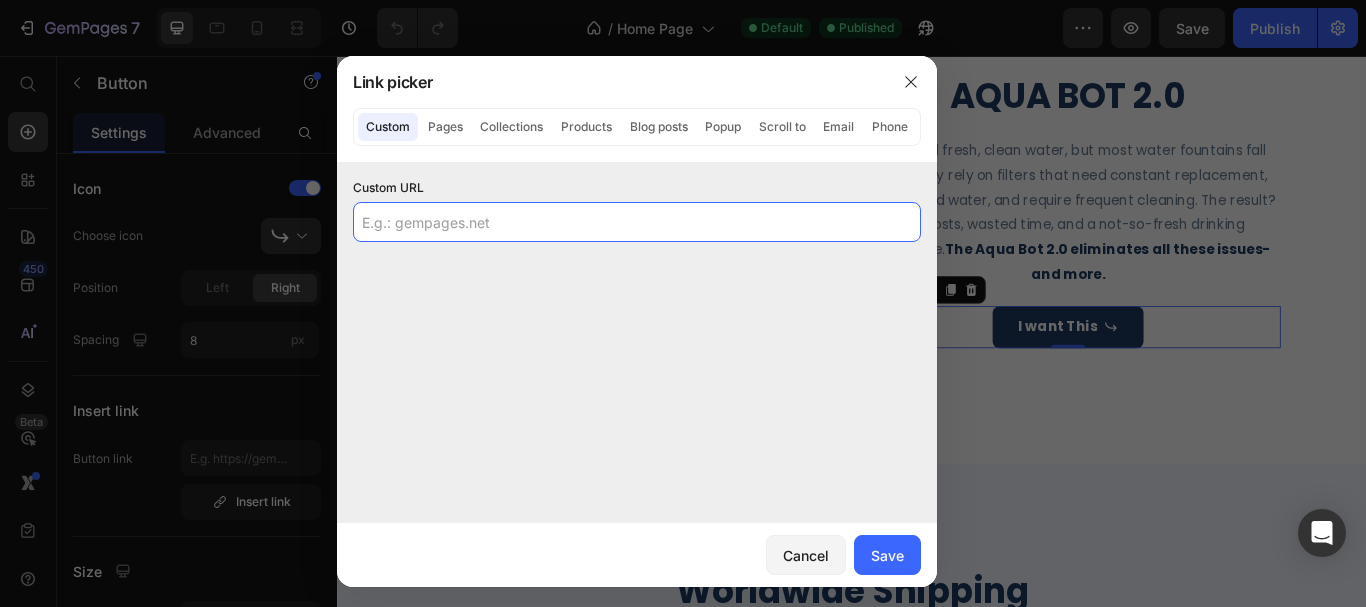 click 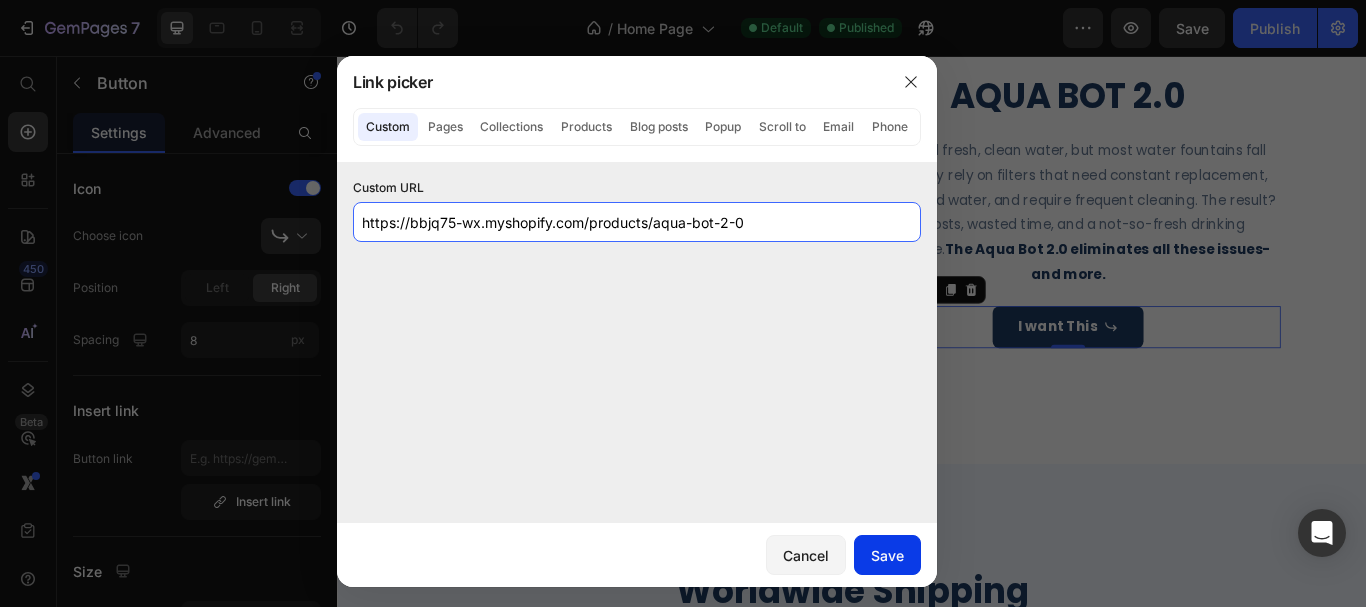 type on "https://bbjq75-wx.myshopify.com/products/aqua-bot-2-0" 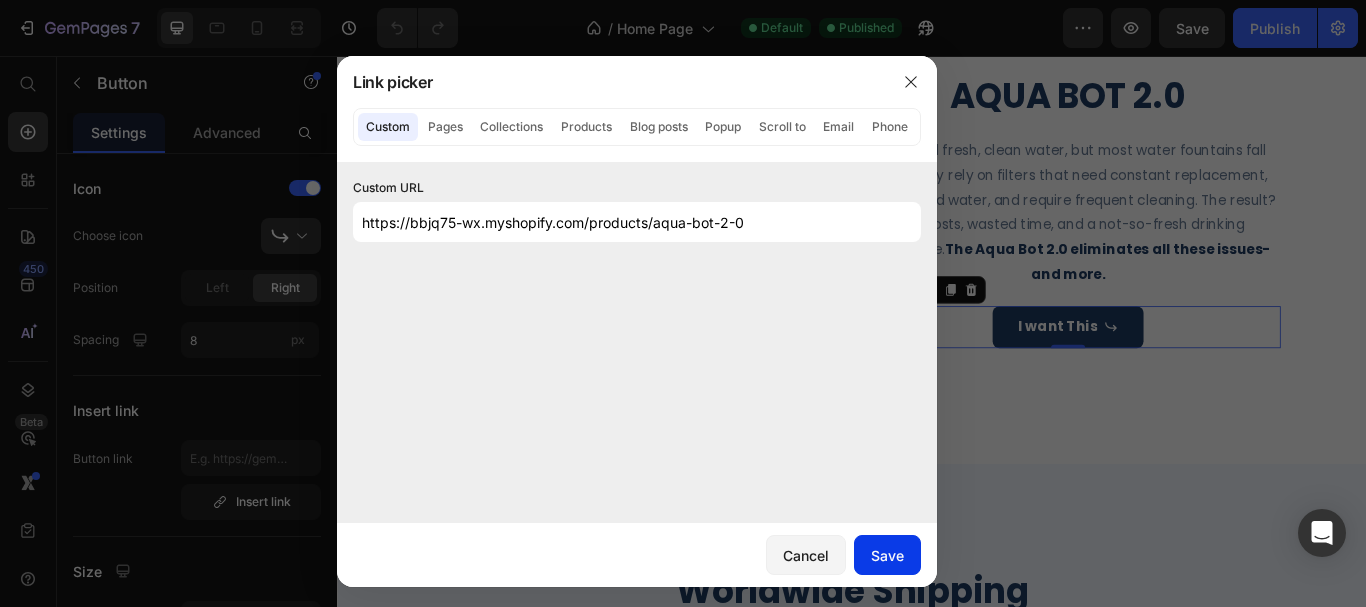 drag, startPoint x: 897, startPoint y: 551, endPoint x: 660, endPoint y: 573, distance: 238.0189 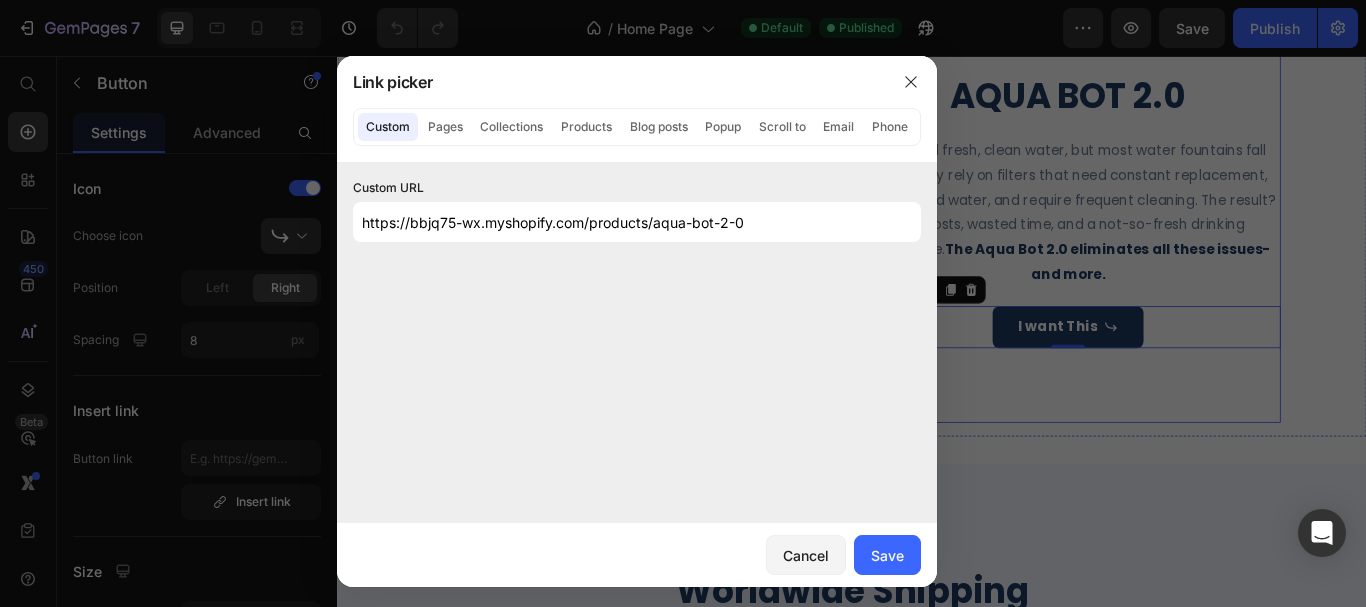 type on "https://bbjq75-wx.myshopify.com/products/aqua-bot-2-0" 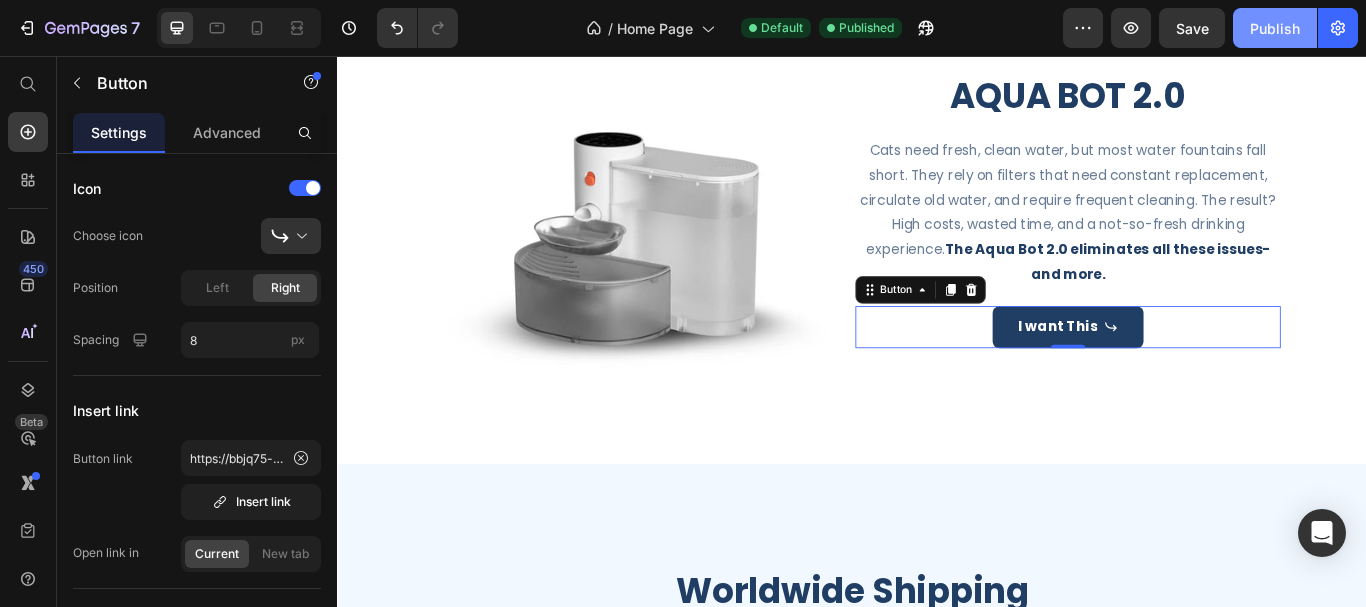 click on "Publish" 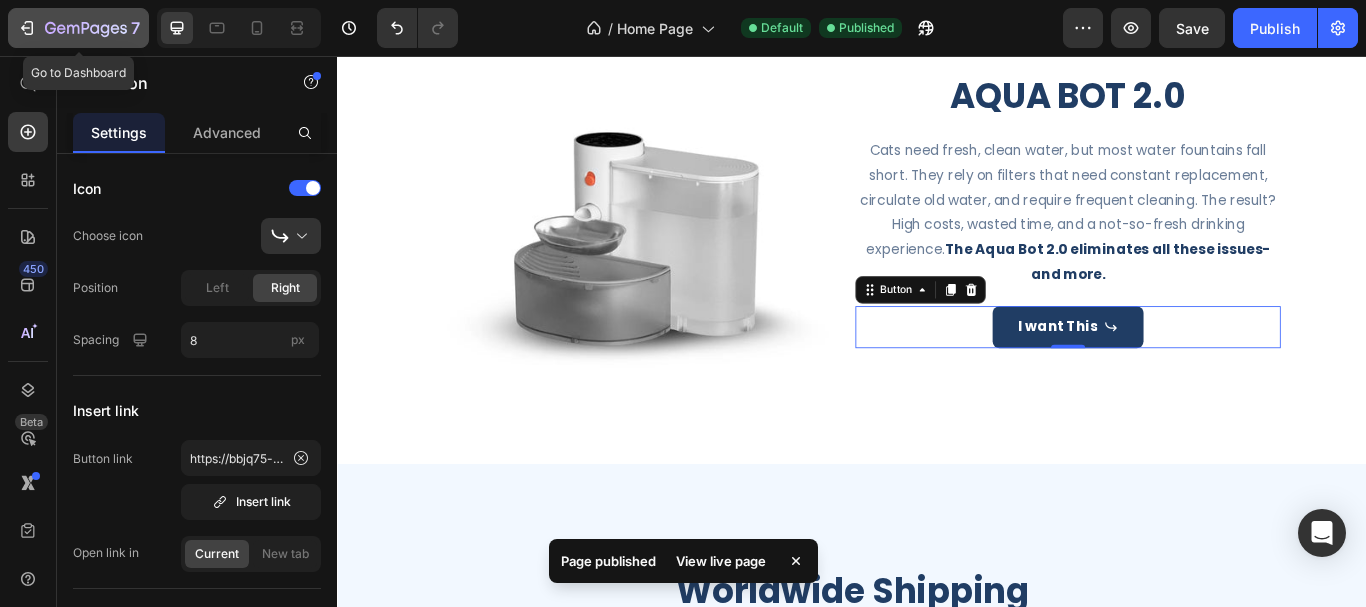 click 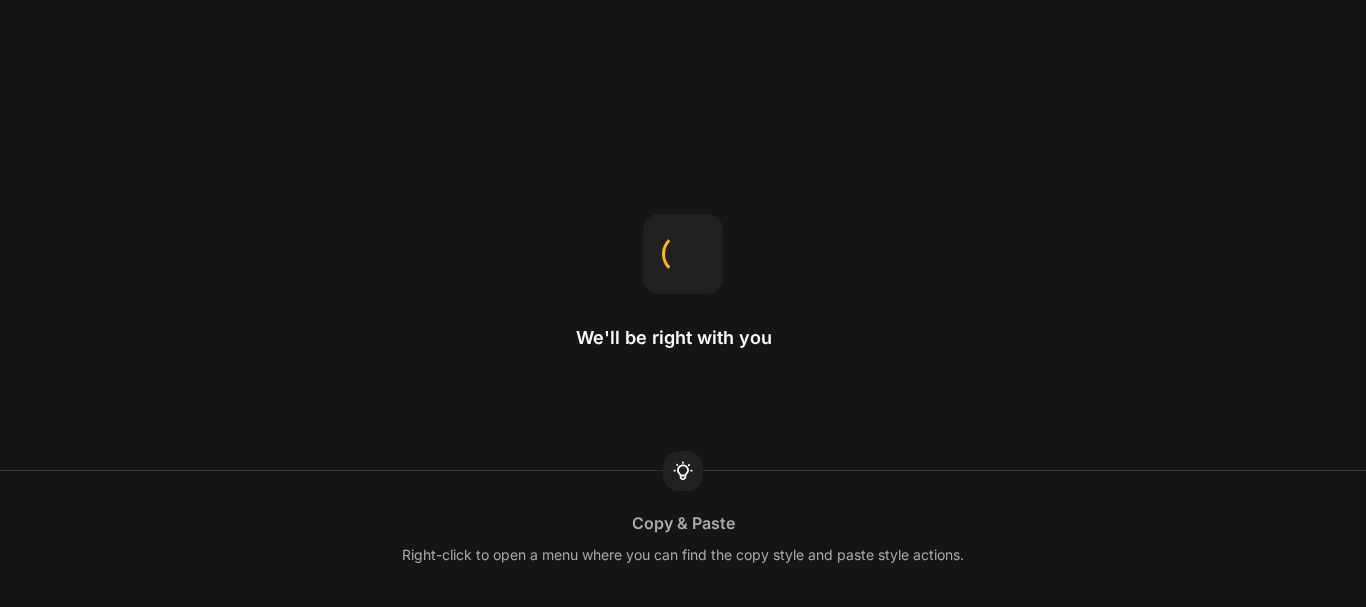 scroll, scrollTop: 0, scrollLeft: 0, axis: both 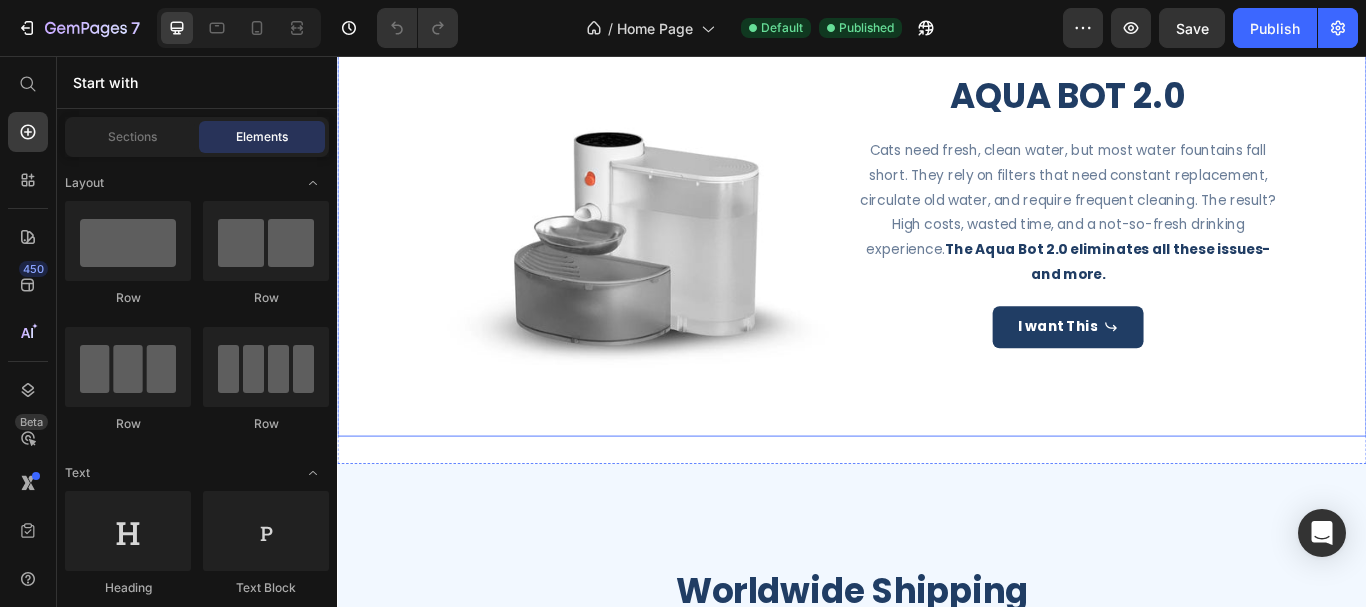 click on "Aqua Bot 2.0 Speedy Tail 2.0 Cloud Clear Brush Happy Hunter Kit Power Brush Turbo Tail 2.0" at bounding box center [937, -55] 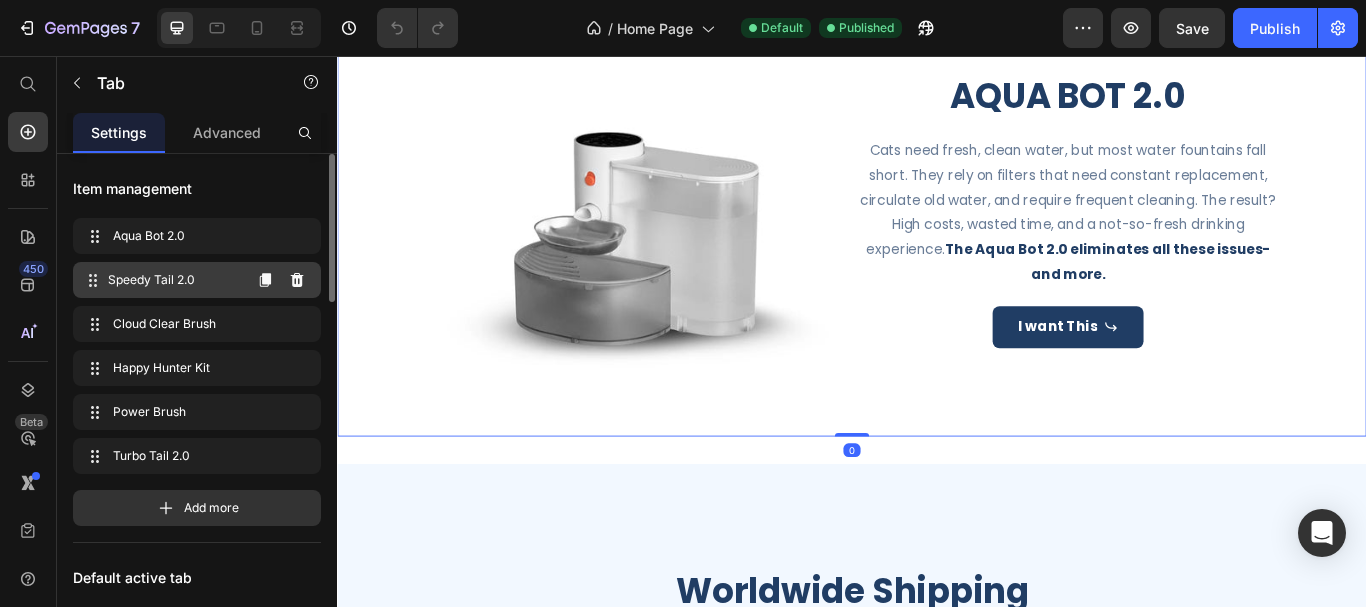 click on "Speedy Tail 2.0" at bounding box center (174, 280) 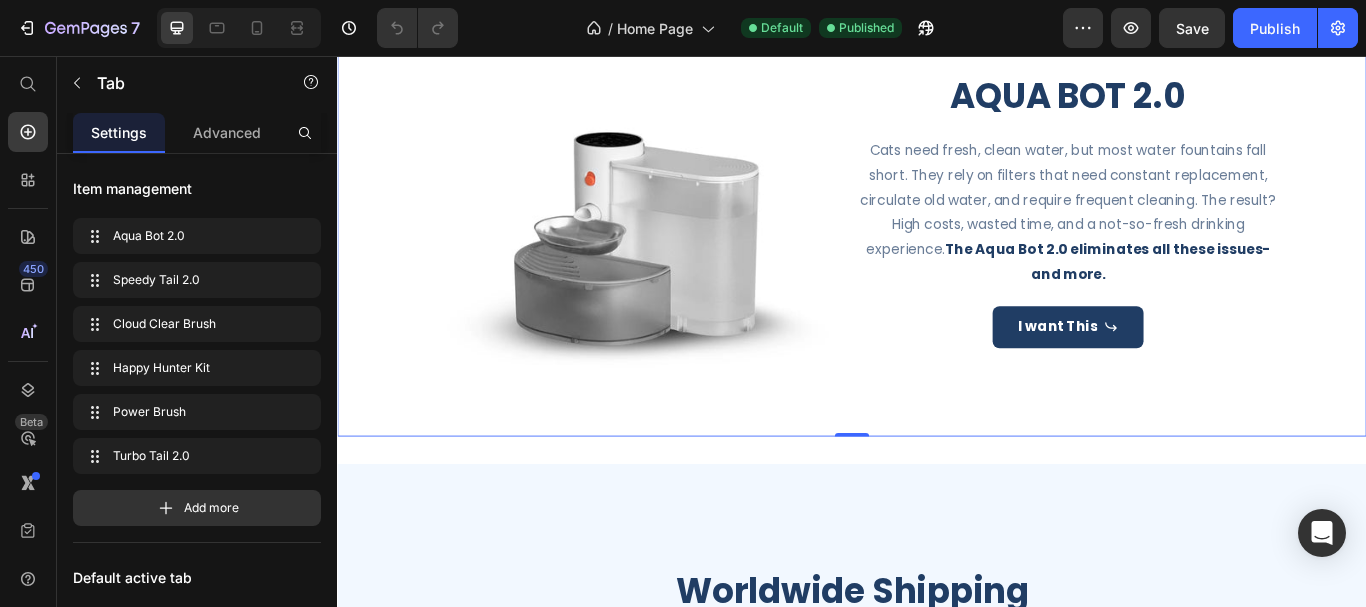 click on "Speedy Tail 2.0" at bounding box center (702, -56) 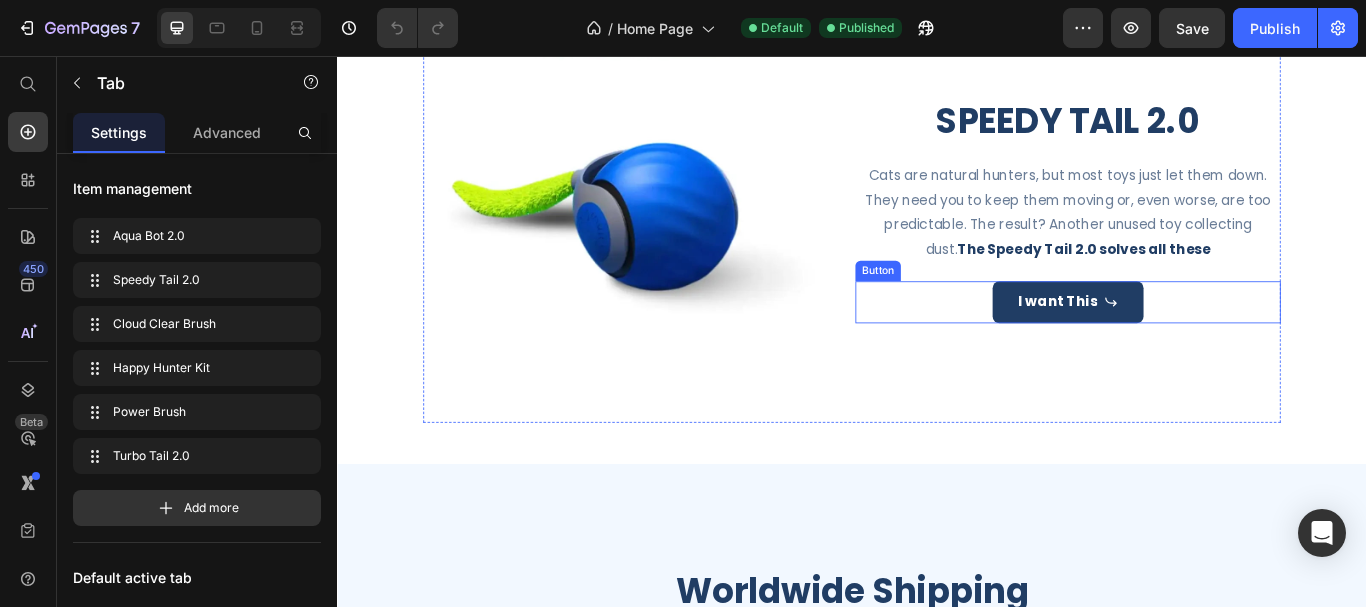 click on "I want This Button" at bounding box center [1189, 343] 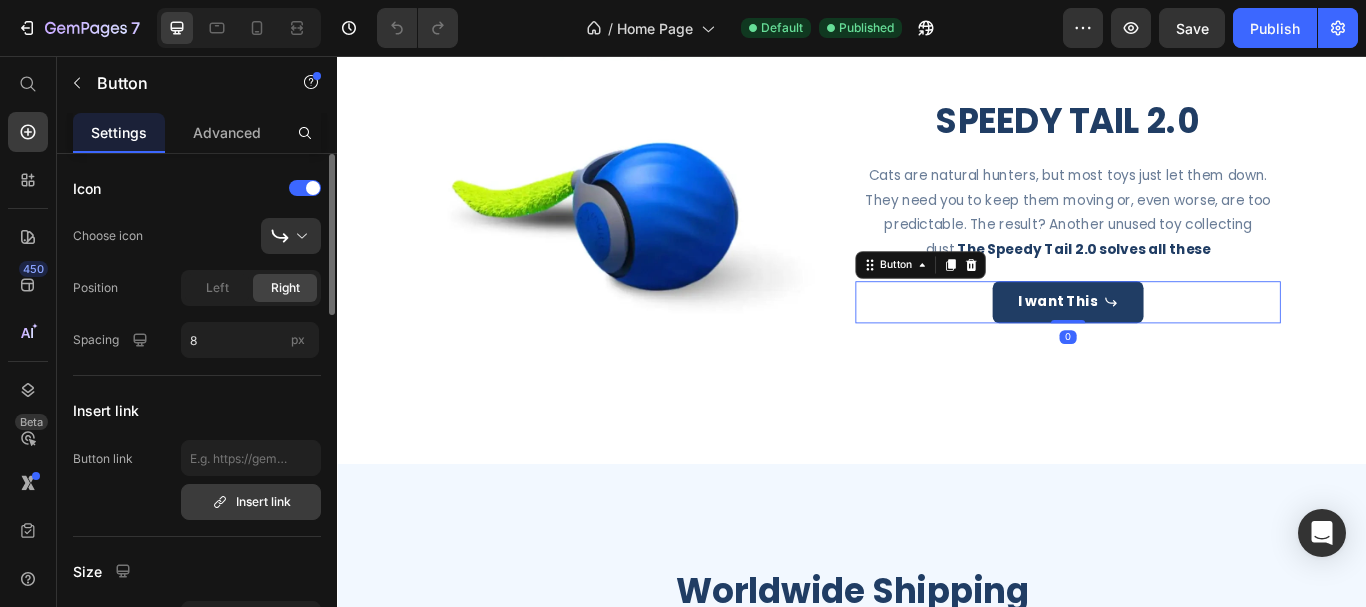 click on "Insert link" at bounding box center [251, 502] 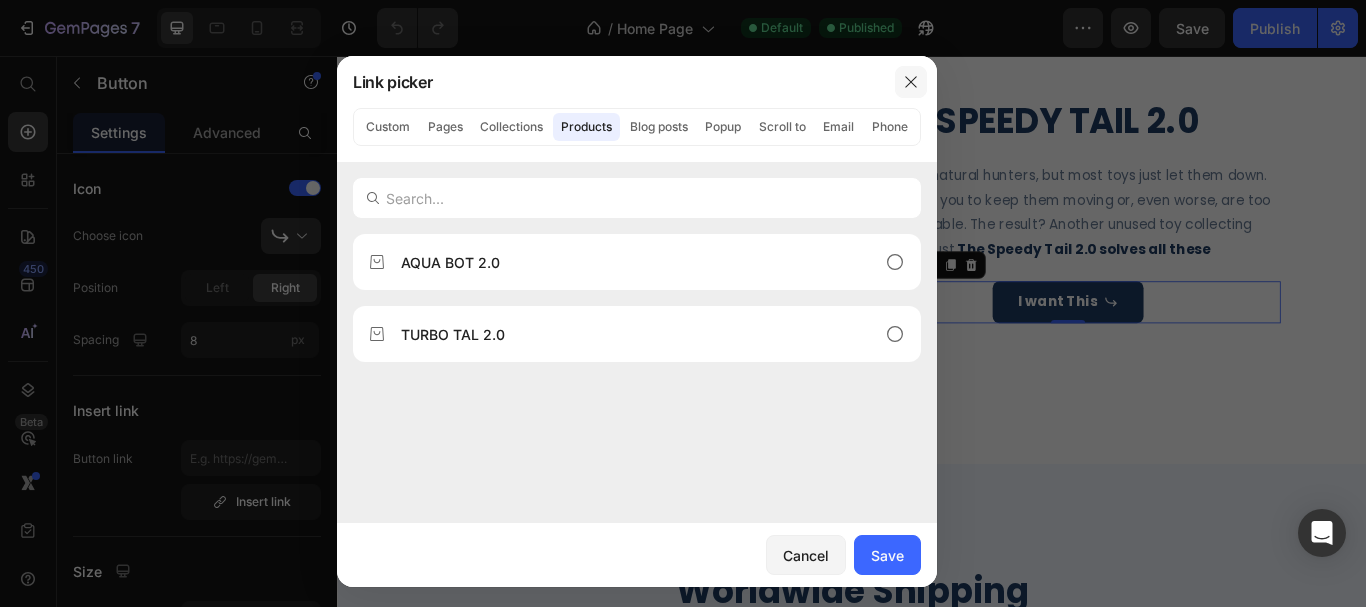 click 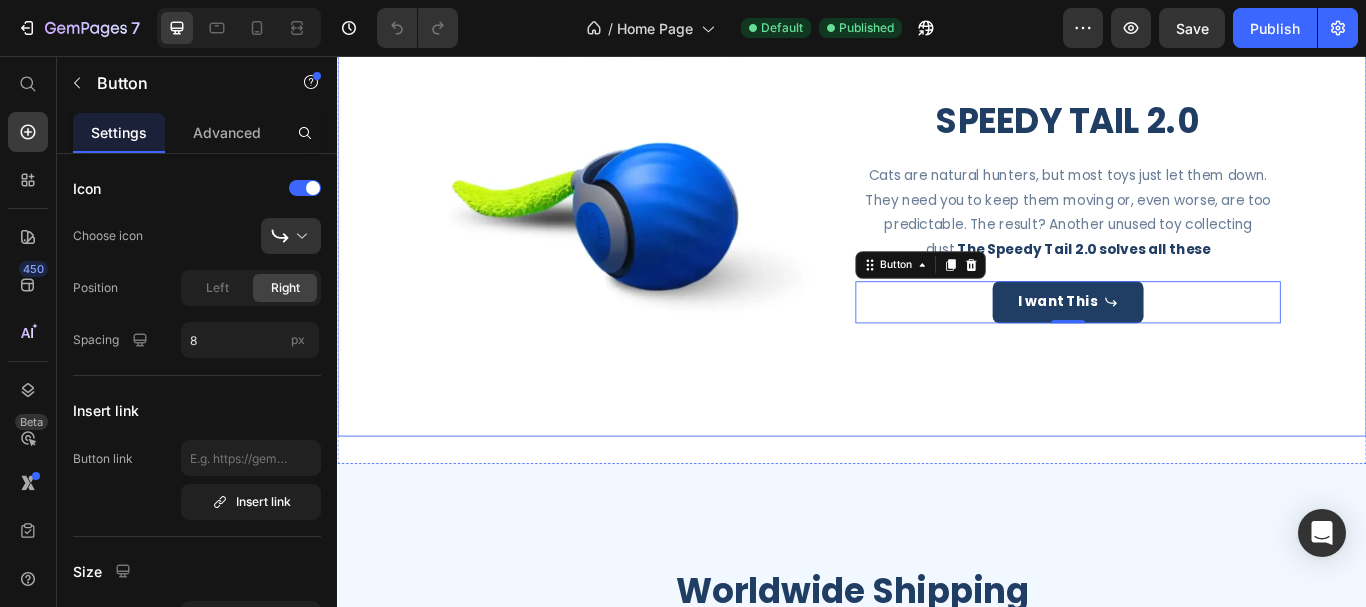 click on "Aqua Bot 2.0" at bounding box center [563, -56] 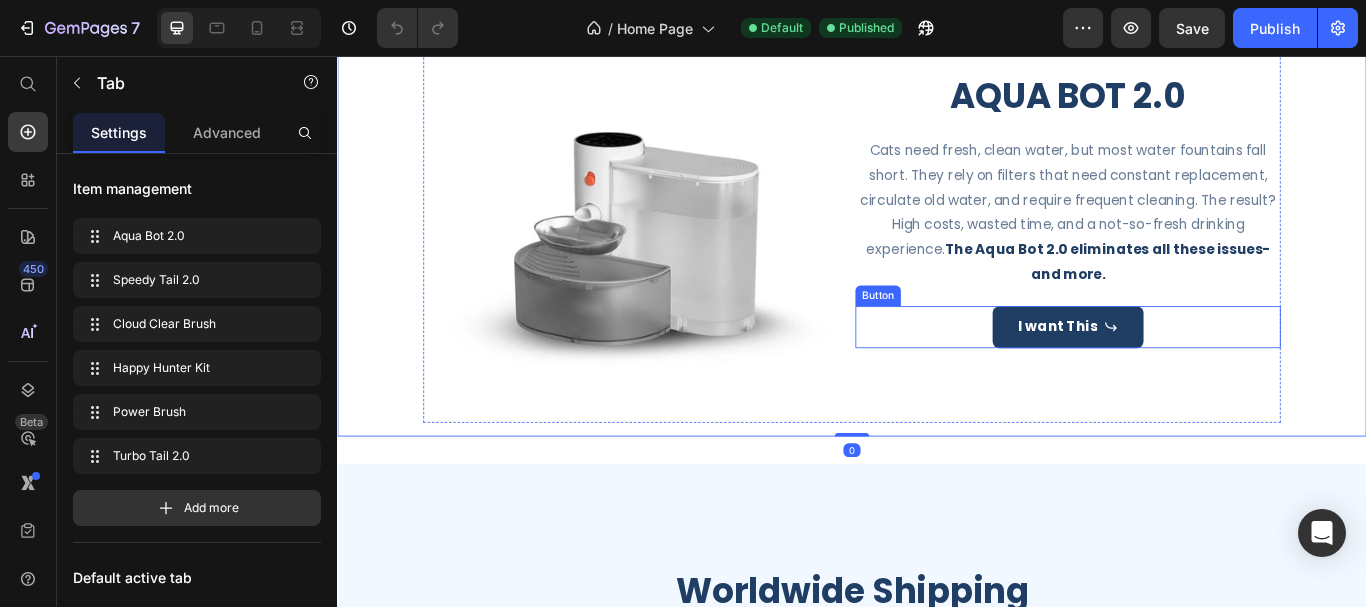 click on "I want This Button" at bounding box center (1189, 372) 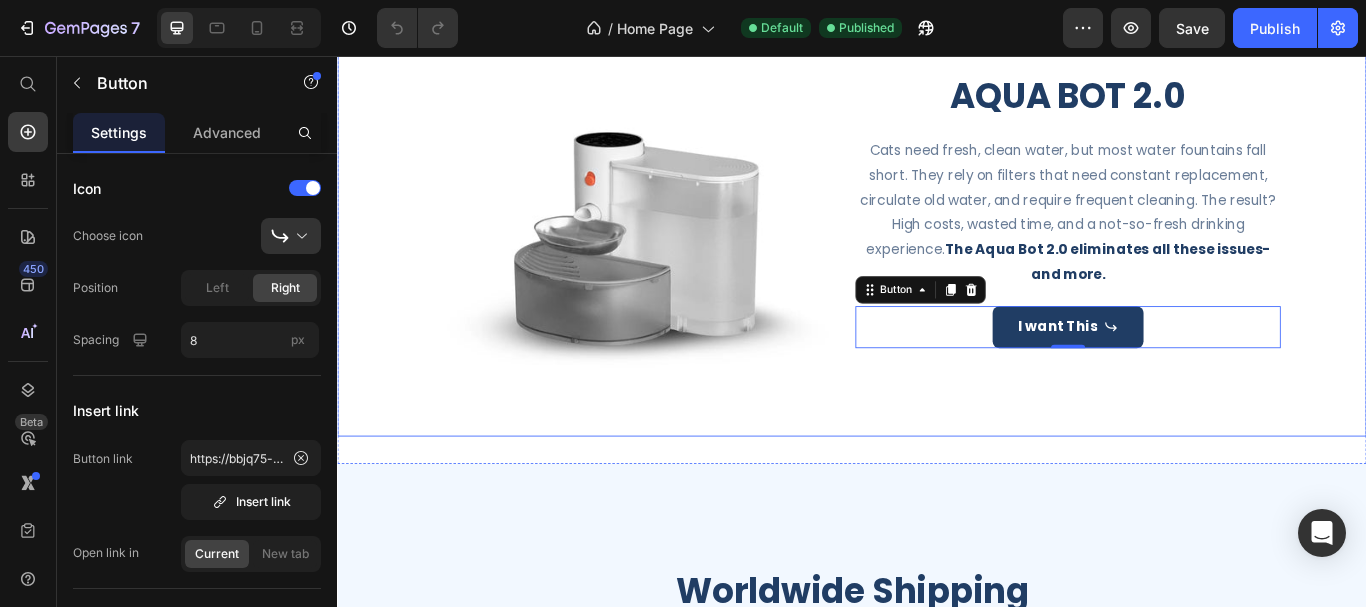click on "Speedy Tail 2.0" at bounding box center [702, -56] 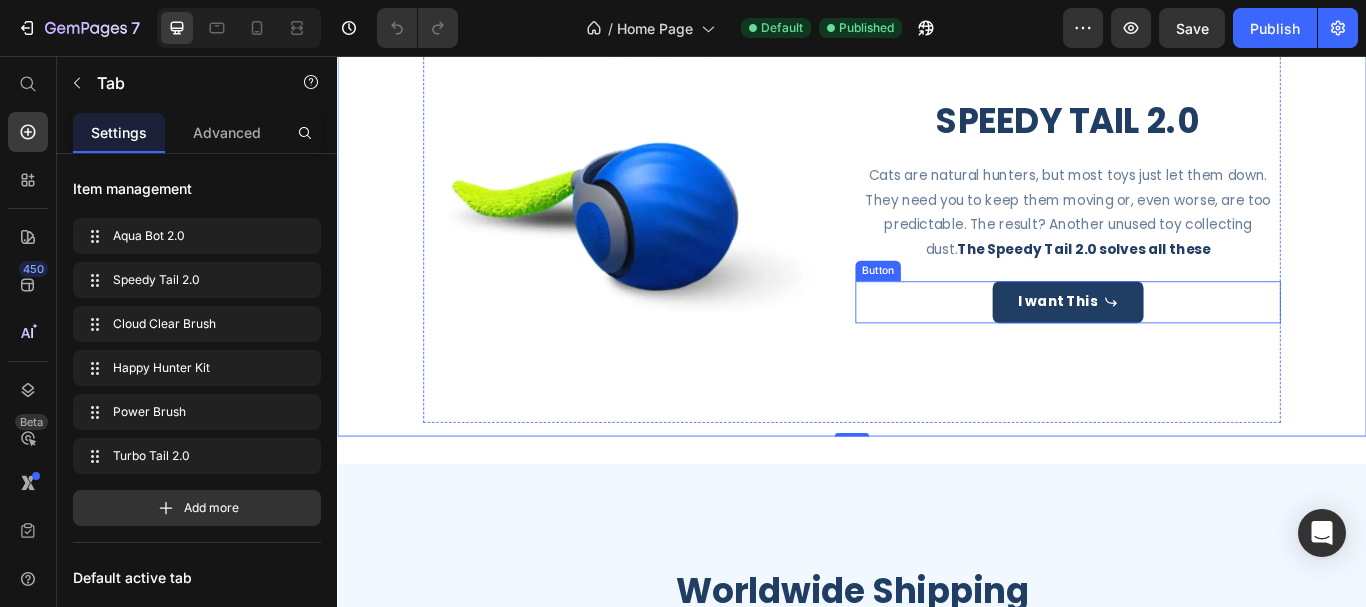 click on "I want This Button" at bounding box center (1189, 343) 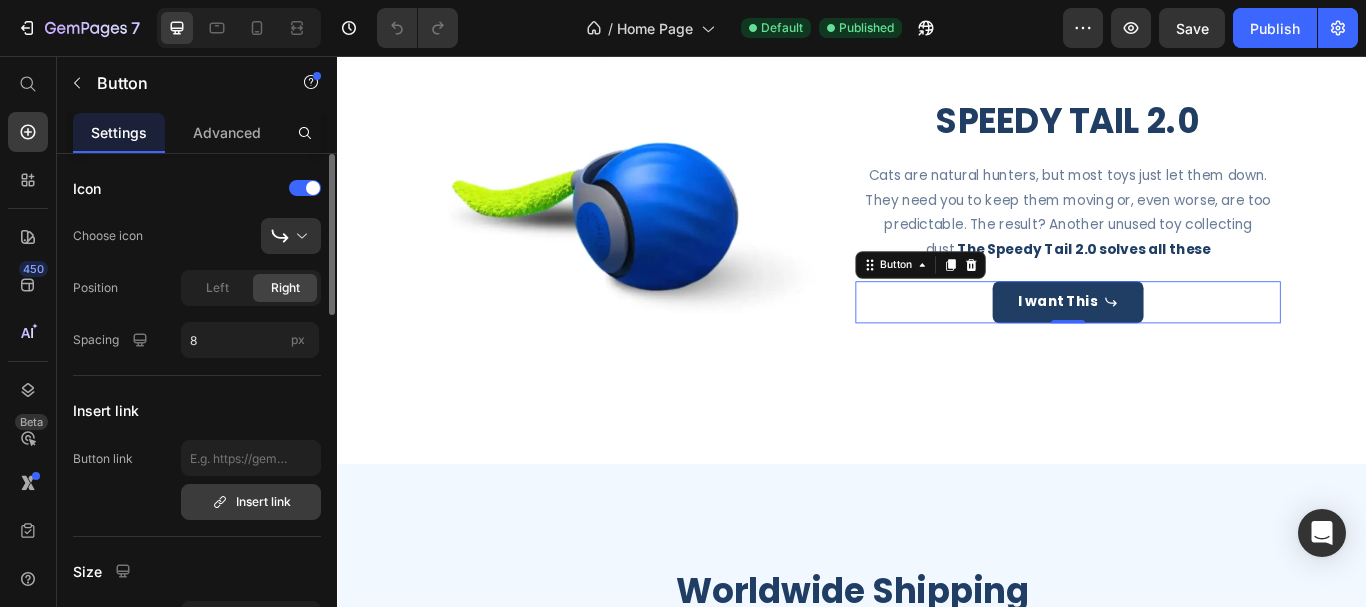 click on "Insert link" at bounding box center (251, 502) 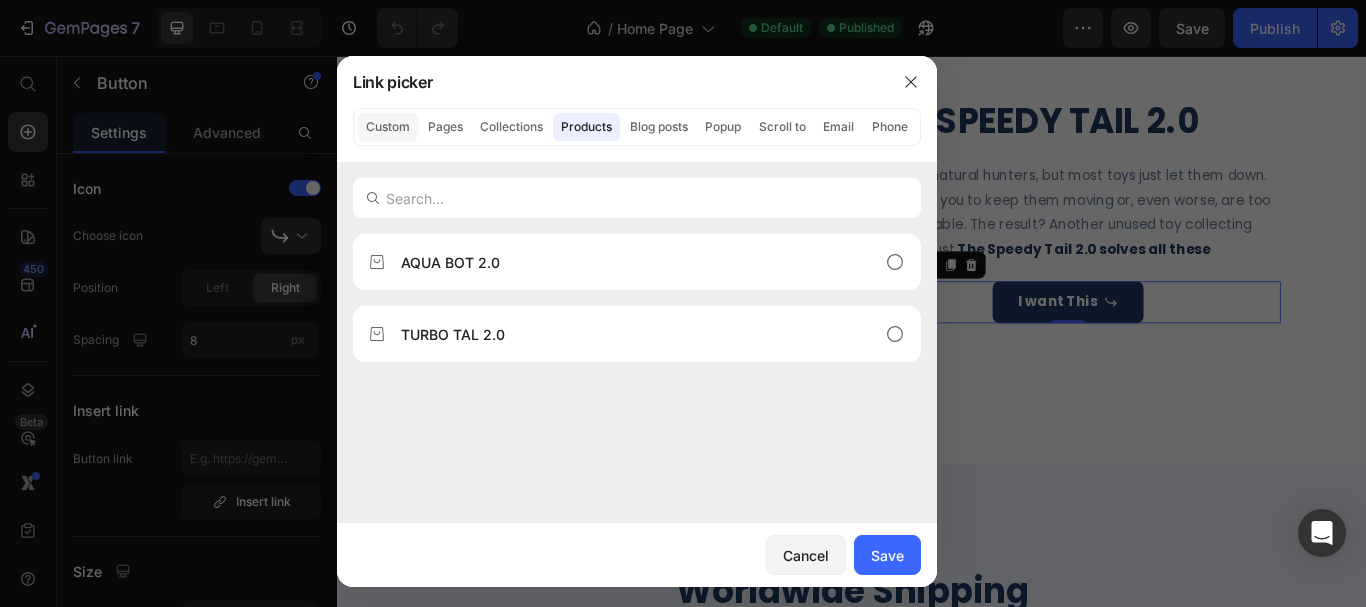 click on "Custom" 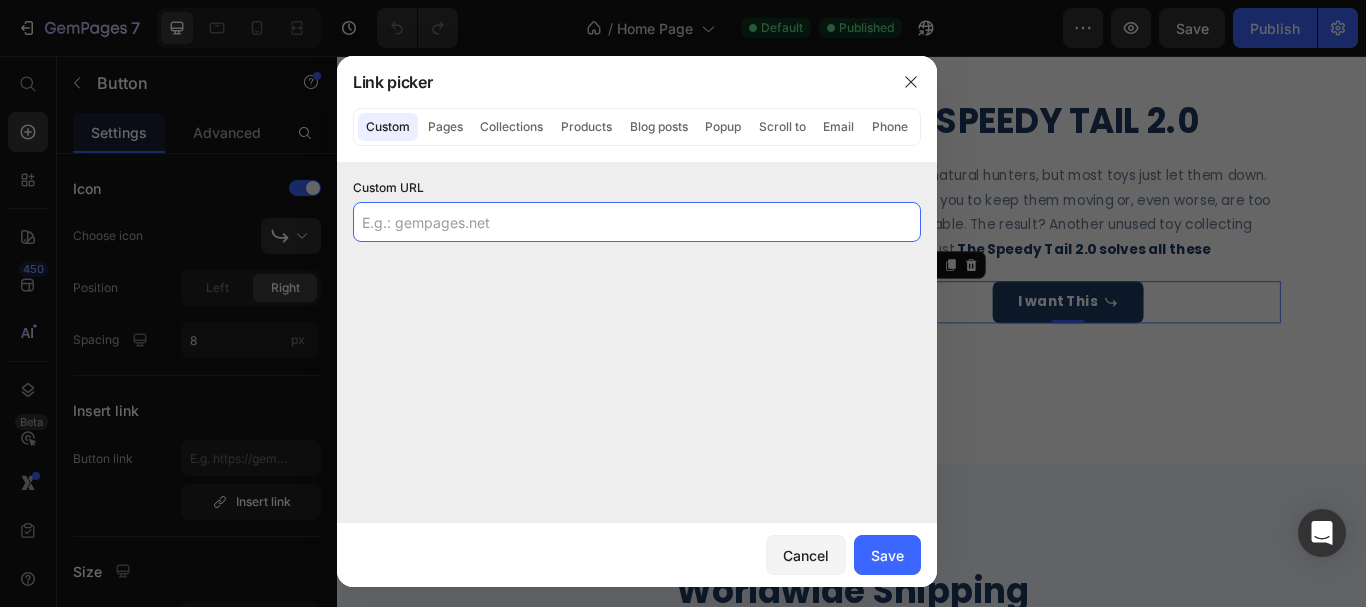click 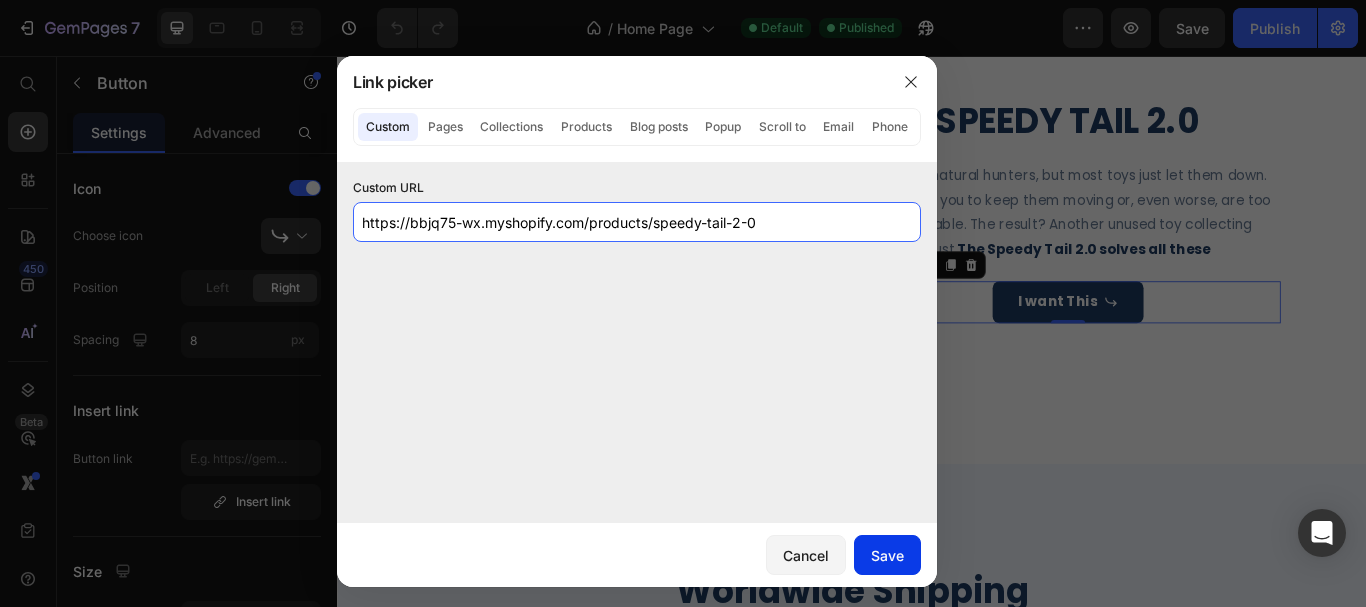 type on "https://bbjq75-wx.myshopify.com/products/speedy-tail-2-0" 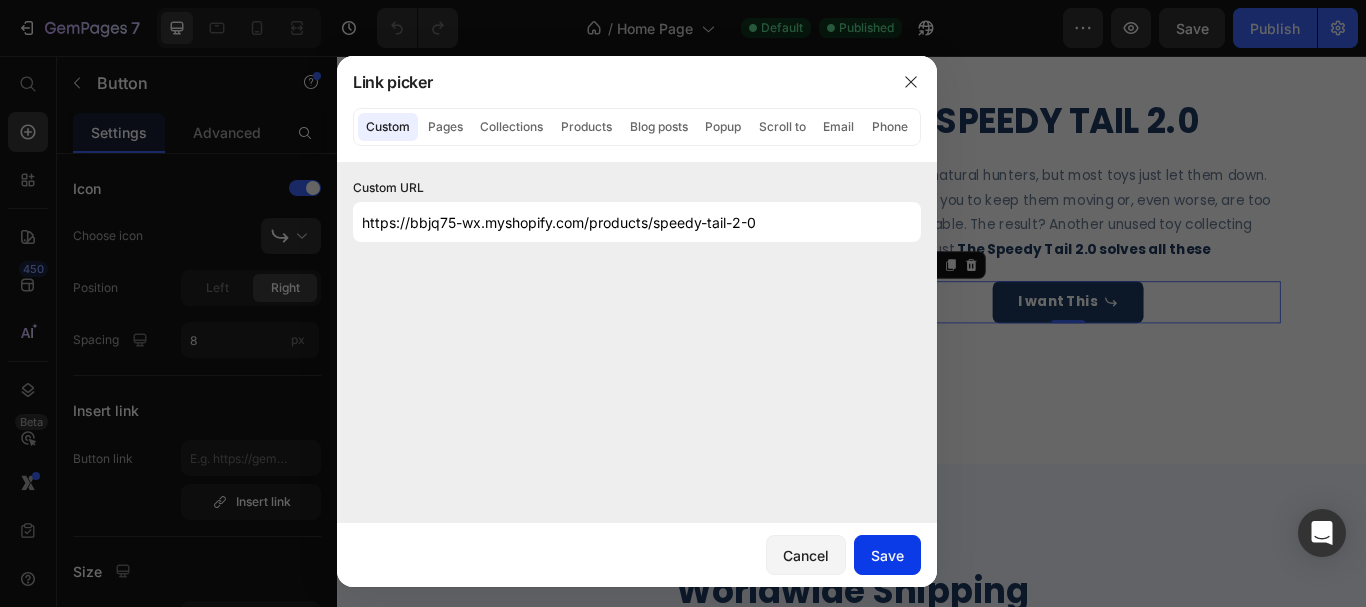 click on "Save" 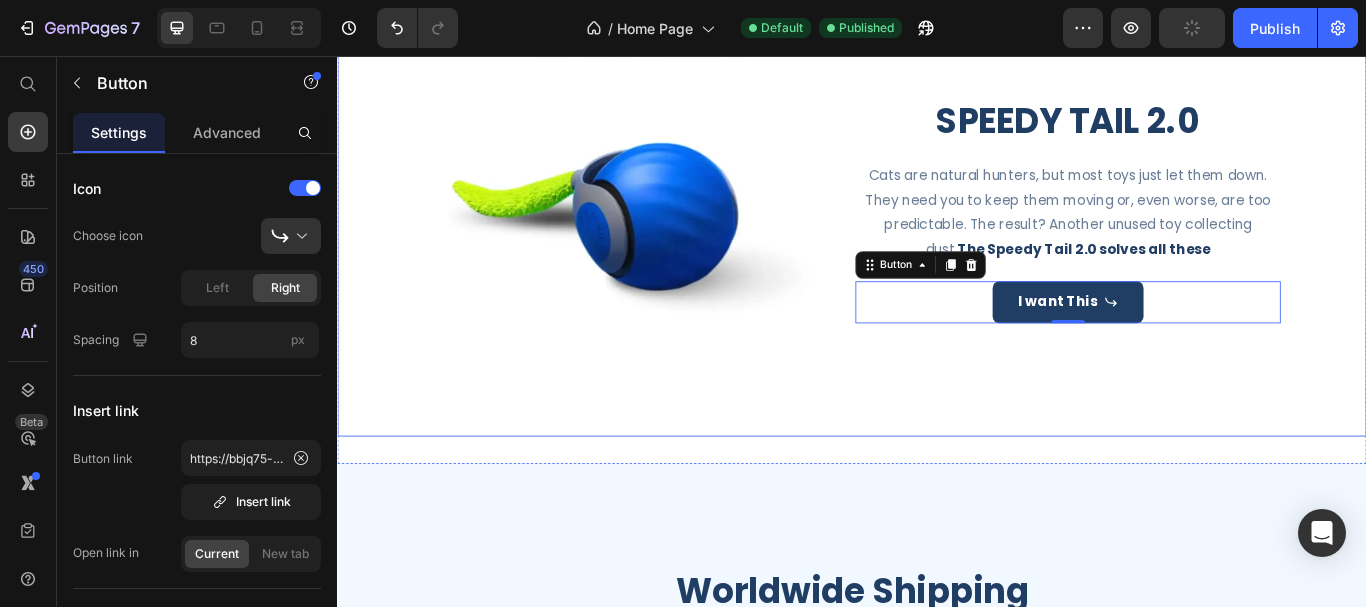 click on "Image AQUA BOT 2.0 Heading Cats need fresh, clean water, but most water fountains fall short. They rely on filters that need constant replacement, circulate old water, and require frequent cleaning. The result? High costs, wasted time, and a not-so-fresh drinking experience.  The Aqua Bot 2.0 eliminates all these issues-and more. Text Block
I want This Button Row Image SPEEDY TAIL 2.0 Heading Cats are natural hunters, but most toys just let them down. They need you to keep them moving or, even worse, are too predictable. The result? Another unused toy collecting dust.  The Speedy Tail 2.0 solves all these Text Block
I want This Button   0 Row Image CLOUD CARE BRUSH Heading Transform grooming time into a spa day for your cat with the CLOUD CARE BRUSH. Its cloud-soft bristles and gentle nano mist soothe and relax your feline friend,  making shedding a breeze while promoting a healthy, shiny coat. Text Block
I want This Button Row Image HAPPY HUNTER KIT Heading Row" at bounding box center (937, 228) 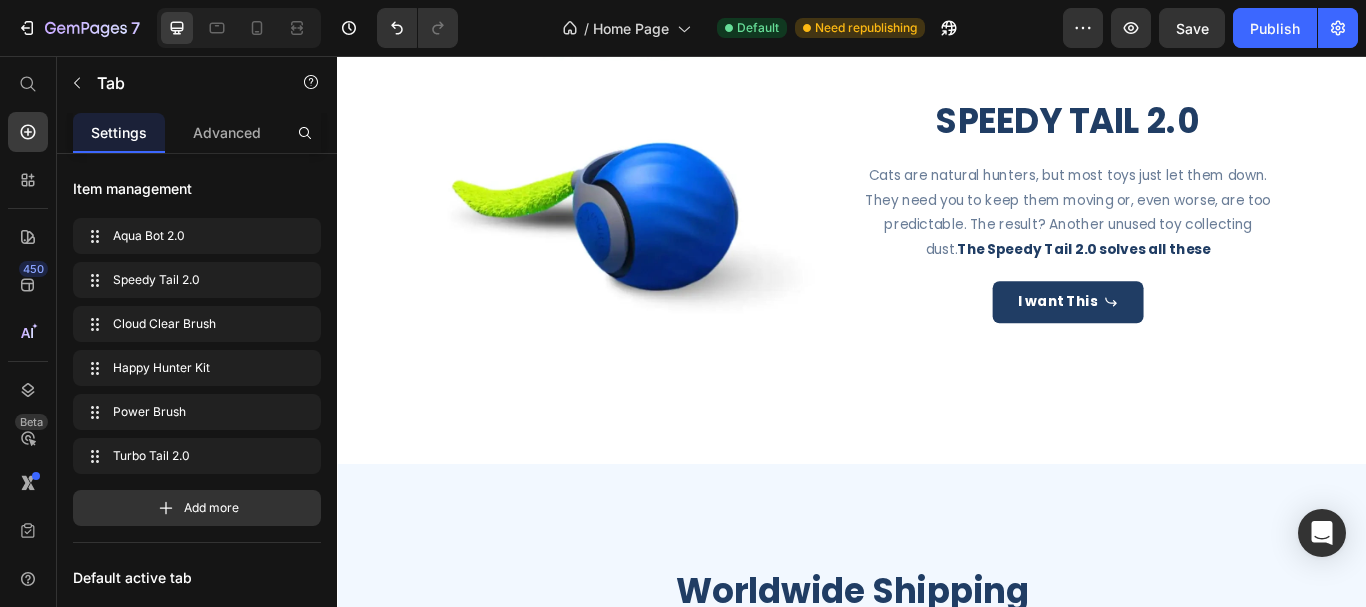 scroll, scrollTop: 1901, scrollLeft: 0, axis: vertical 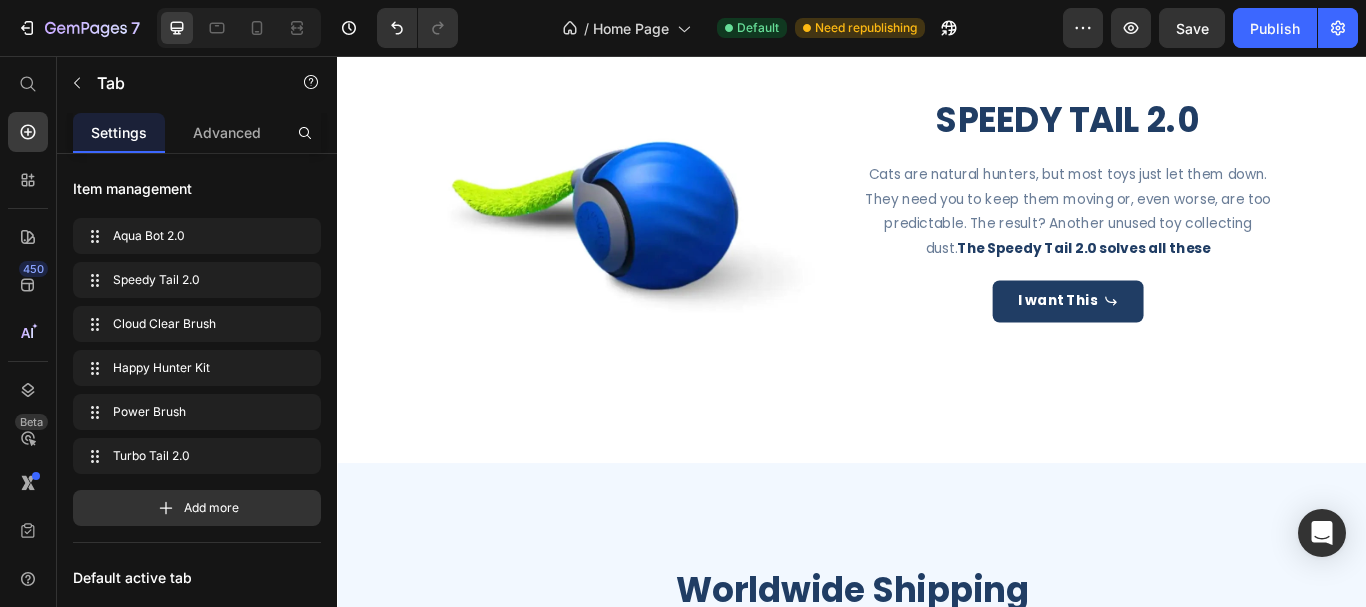 click on "Happy Hunter Kit" at bounding box center [1027, -57] 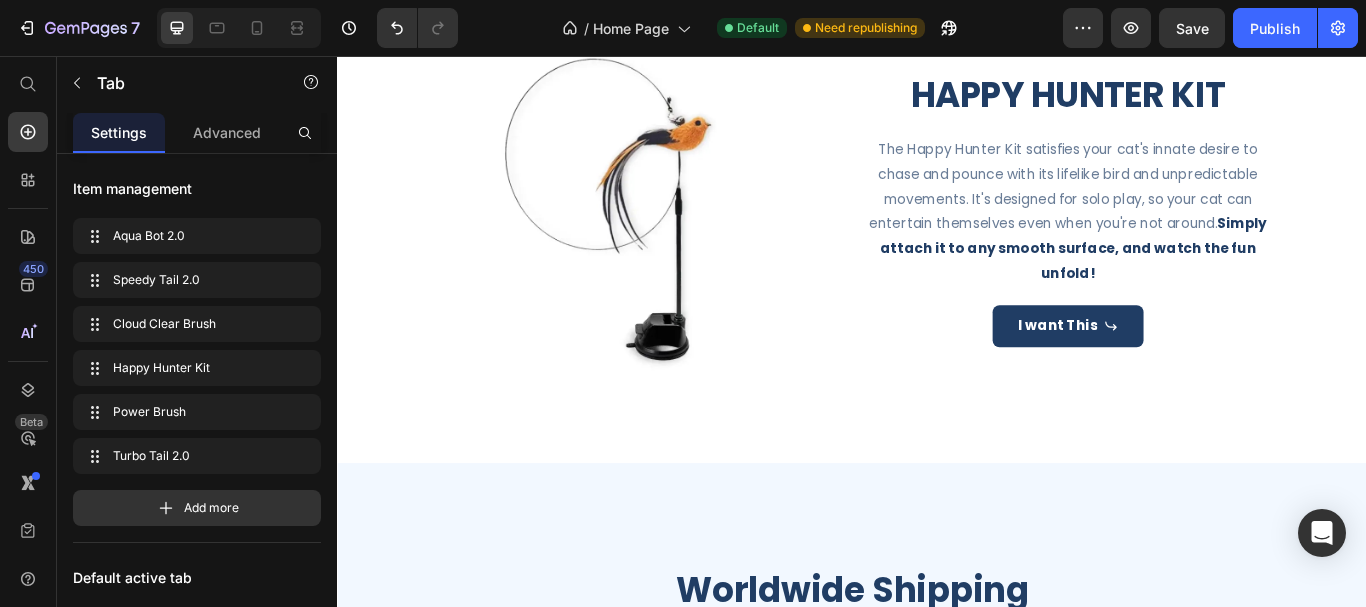 click on "Cloud Clear Brush" at bounding box center (864, -57) 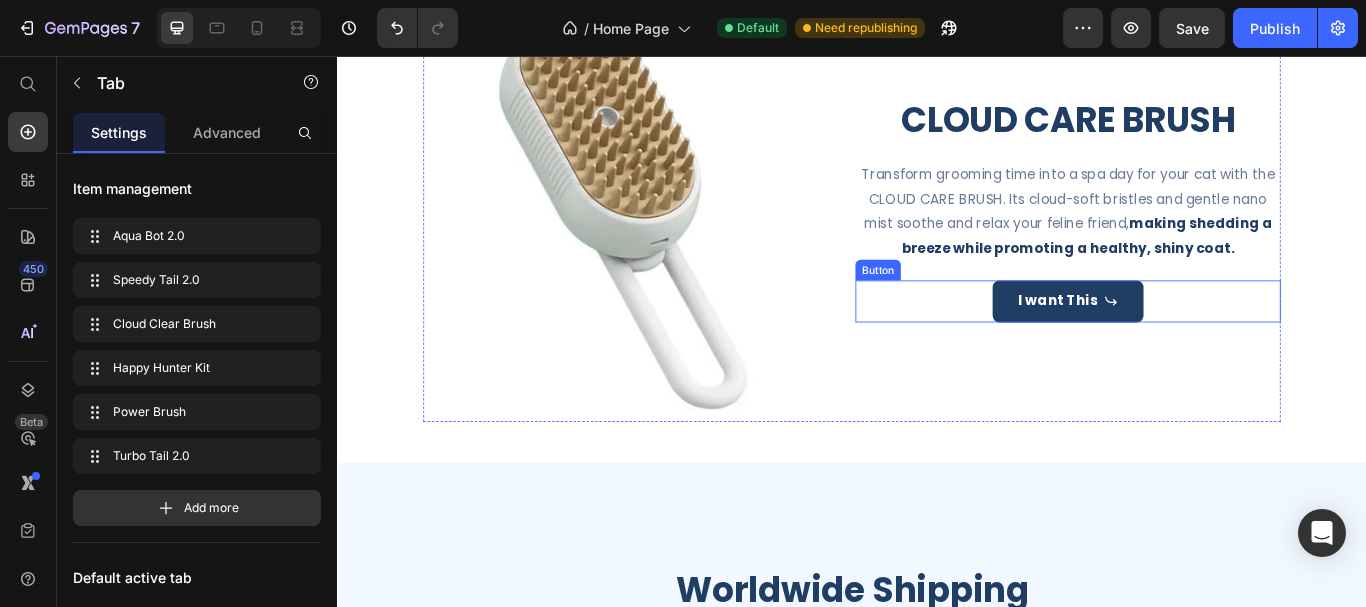 click on "I want This Button" at bounding box center (1189, 342) 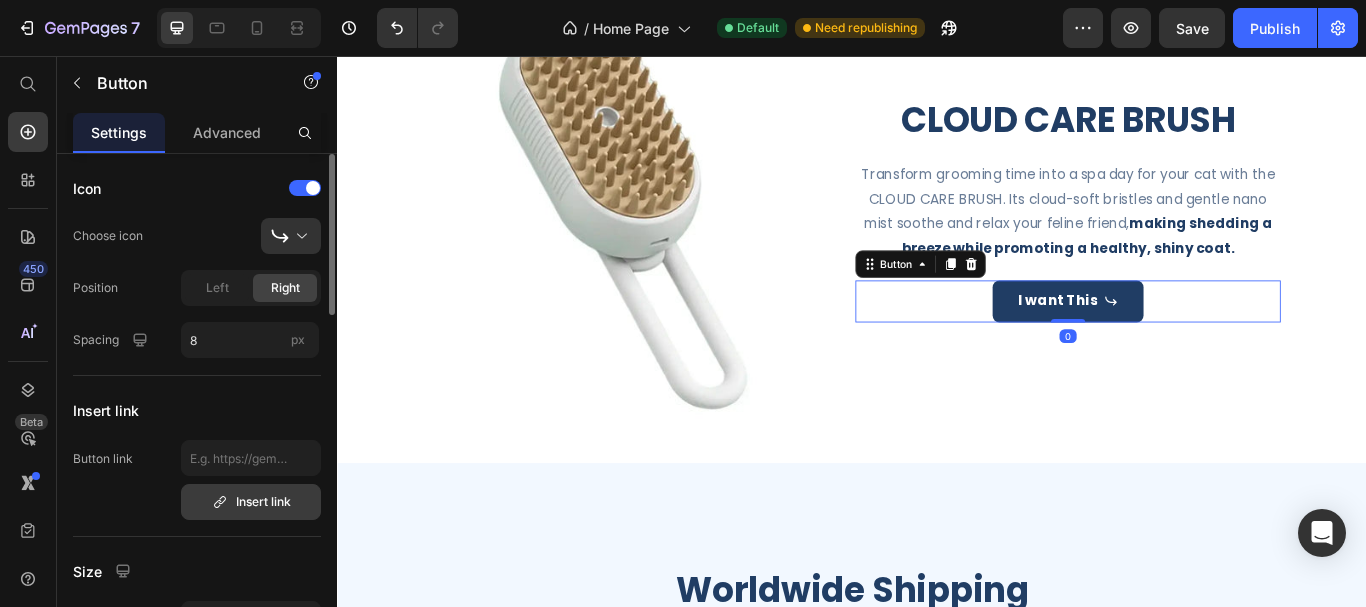click on "Insert link" at bounding box center [251, 502] 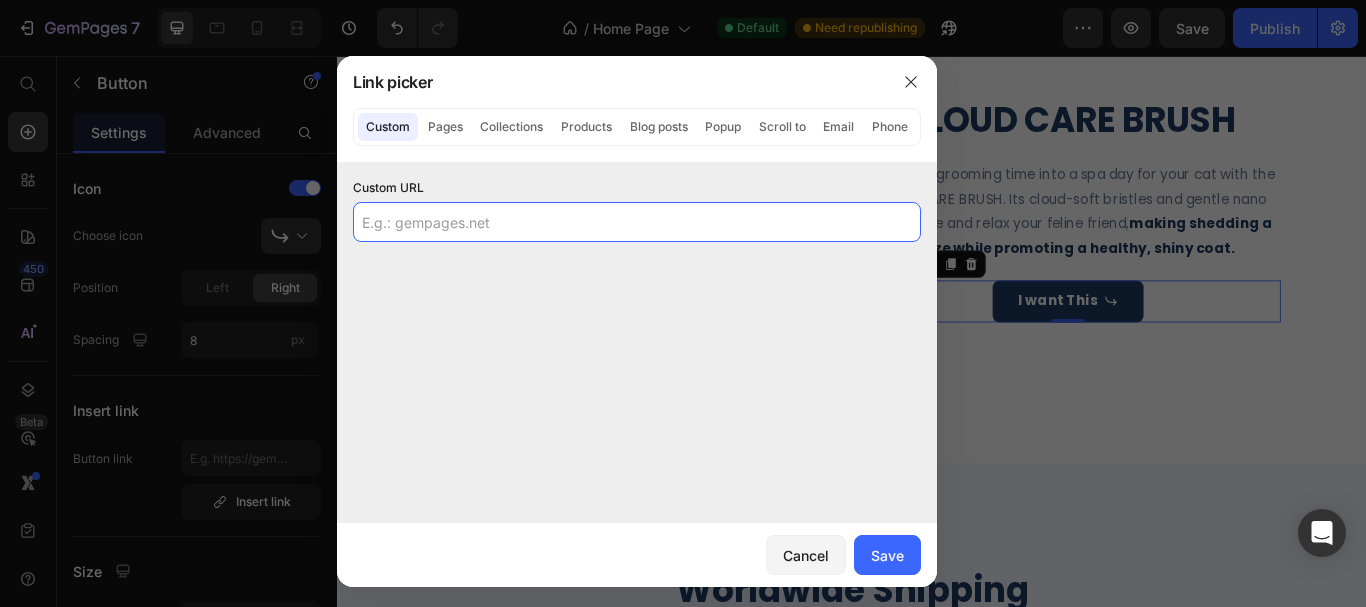 click 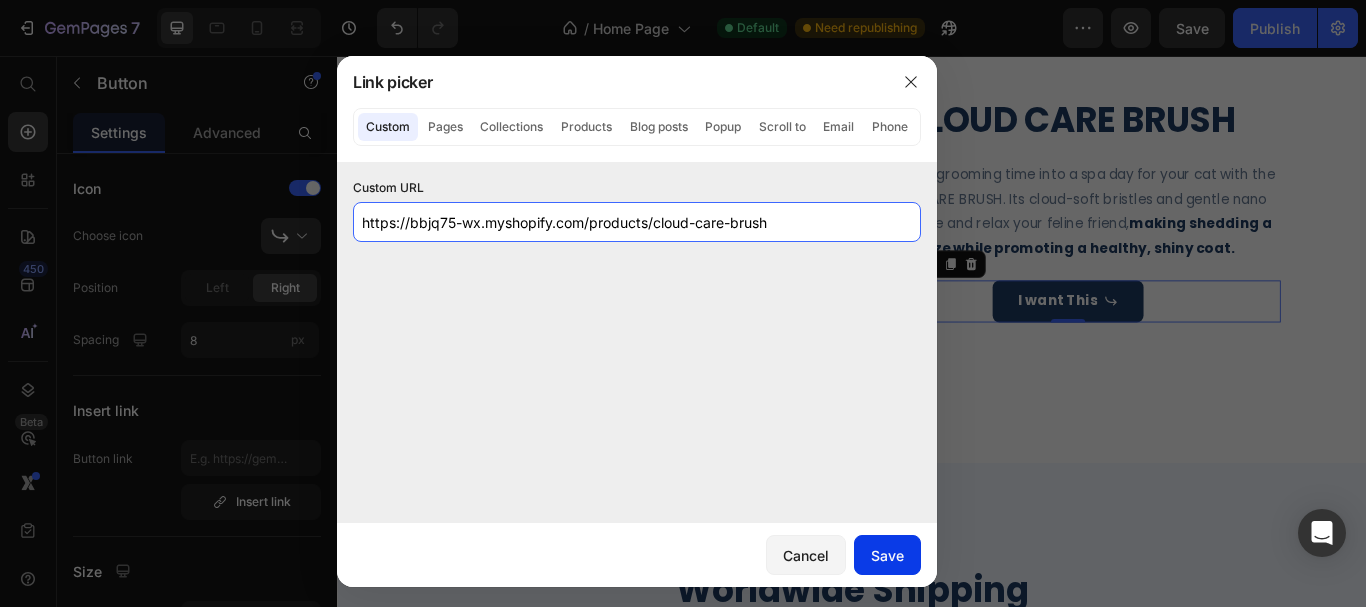 type on "https://bbjq75-wx.myshopify.com/products/cloud-care-brush" 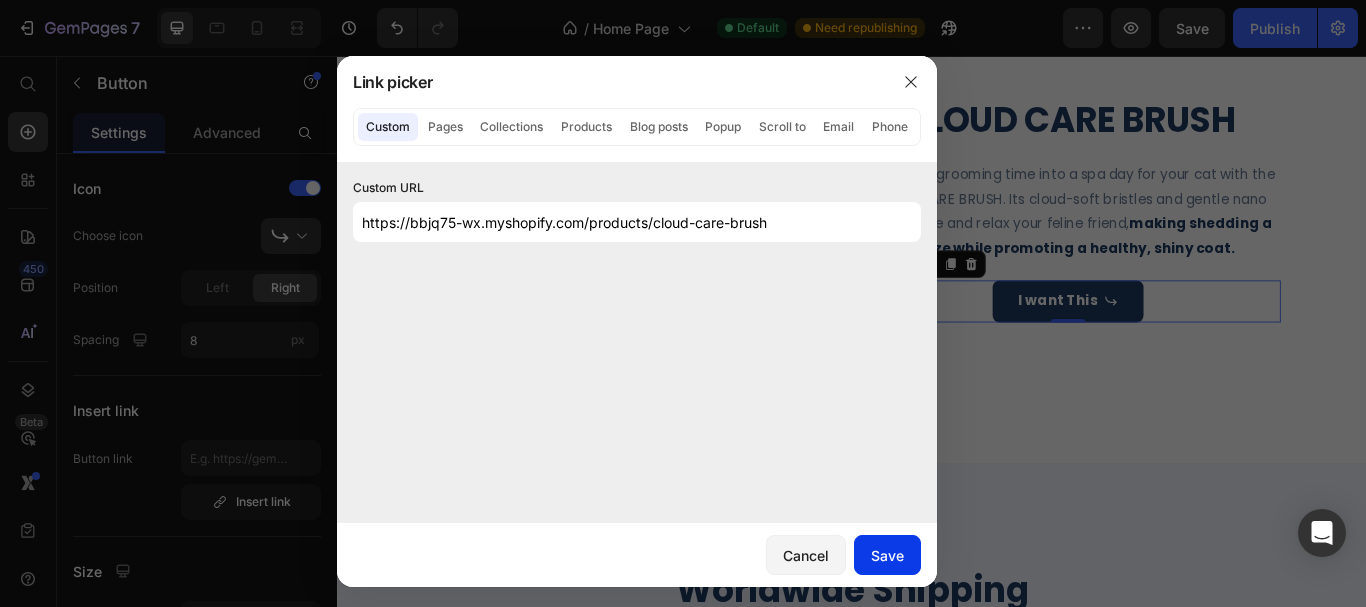 click on "Save" at bounding box center [887, 555] 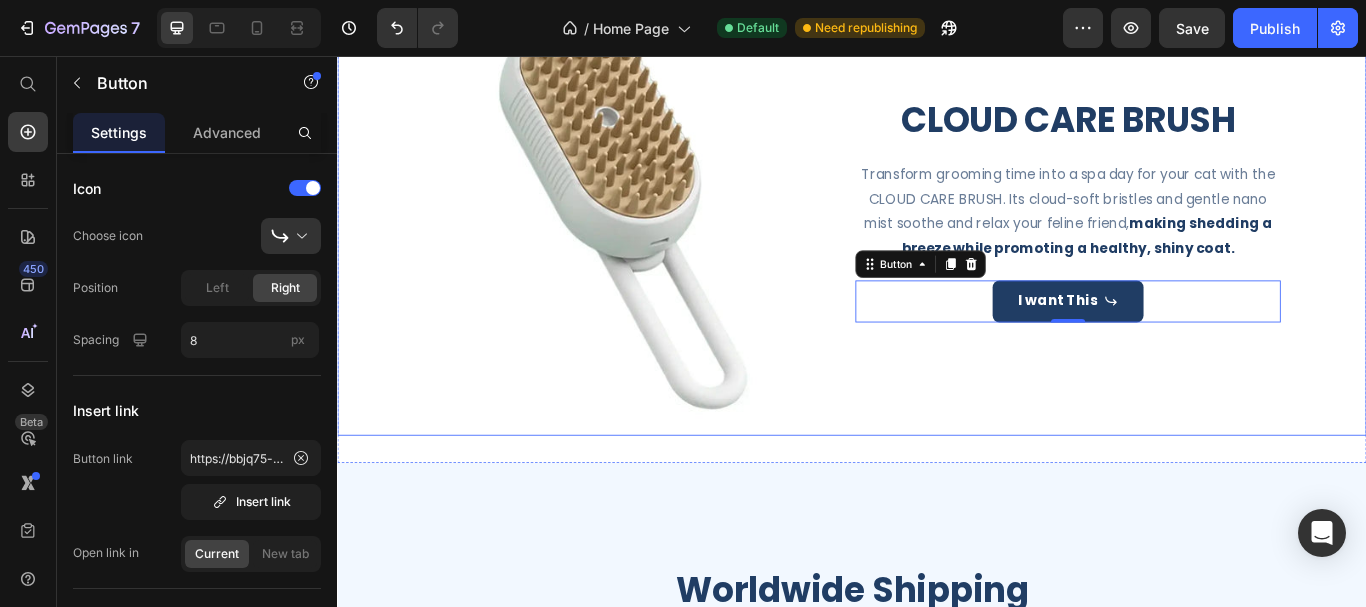click on "Happy Hunter Kit" at bounding box center [1028, -57] 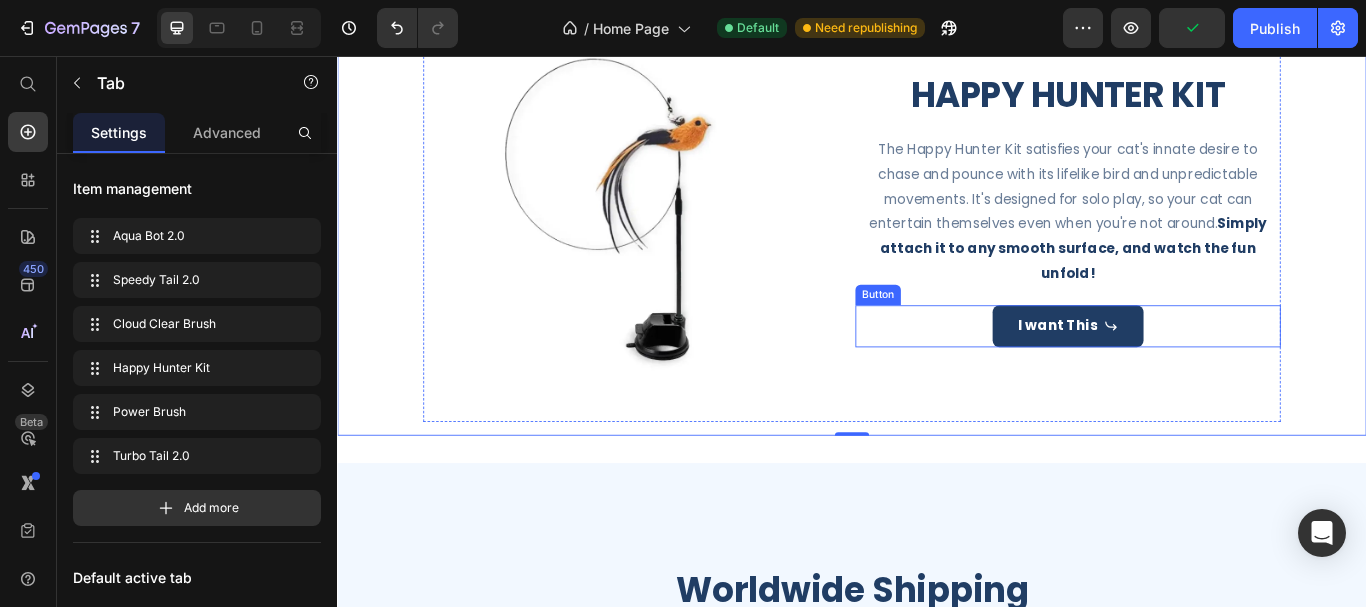 click on "I want This Button" at bounding box center [1189, 371] 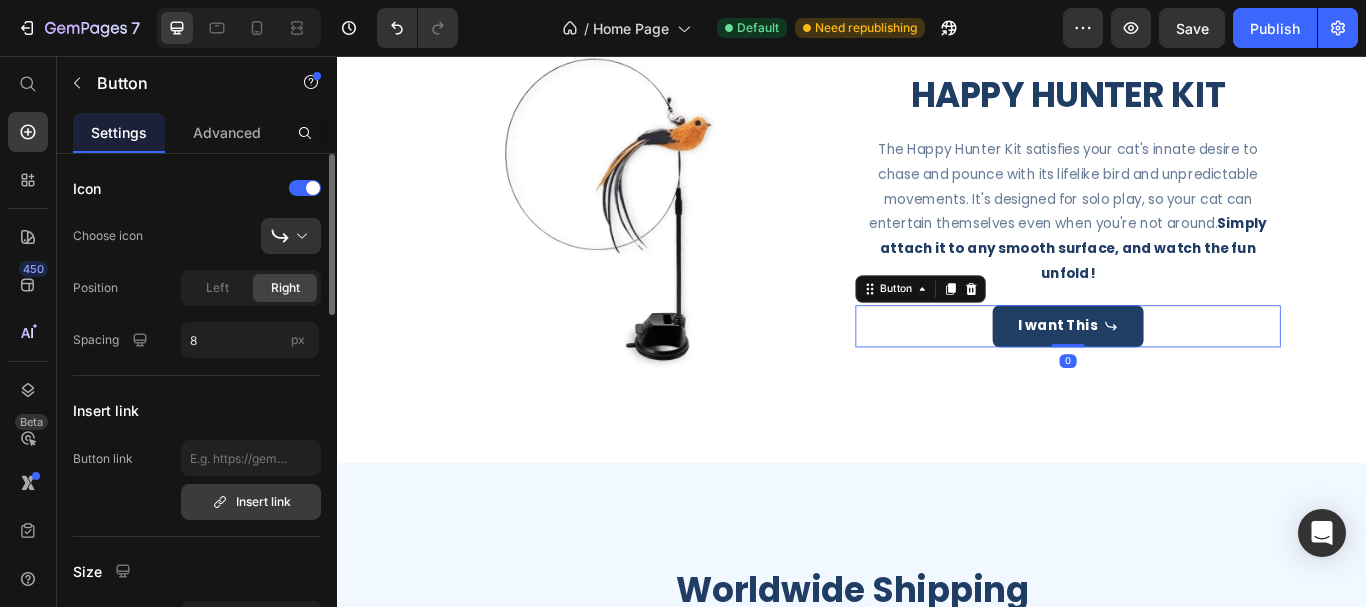 click on "Insert link" at bounding box center [251, 502] 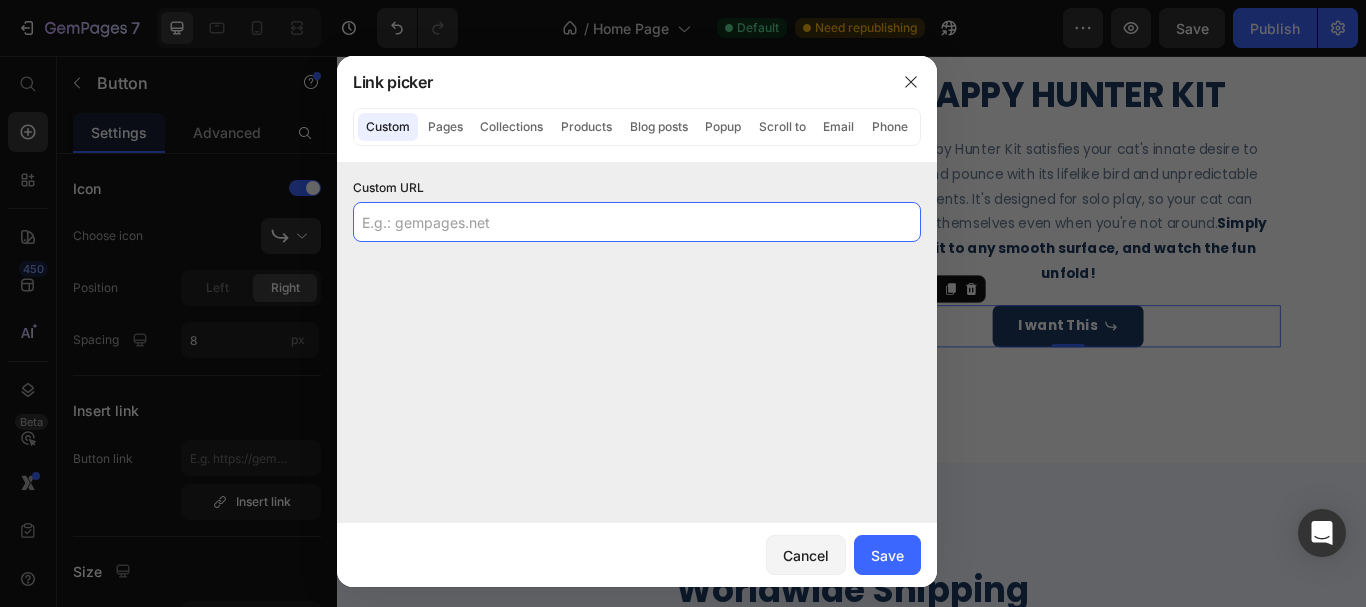 click 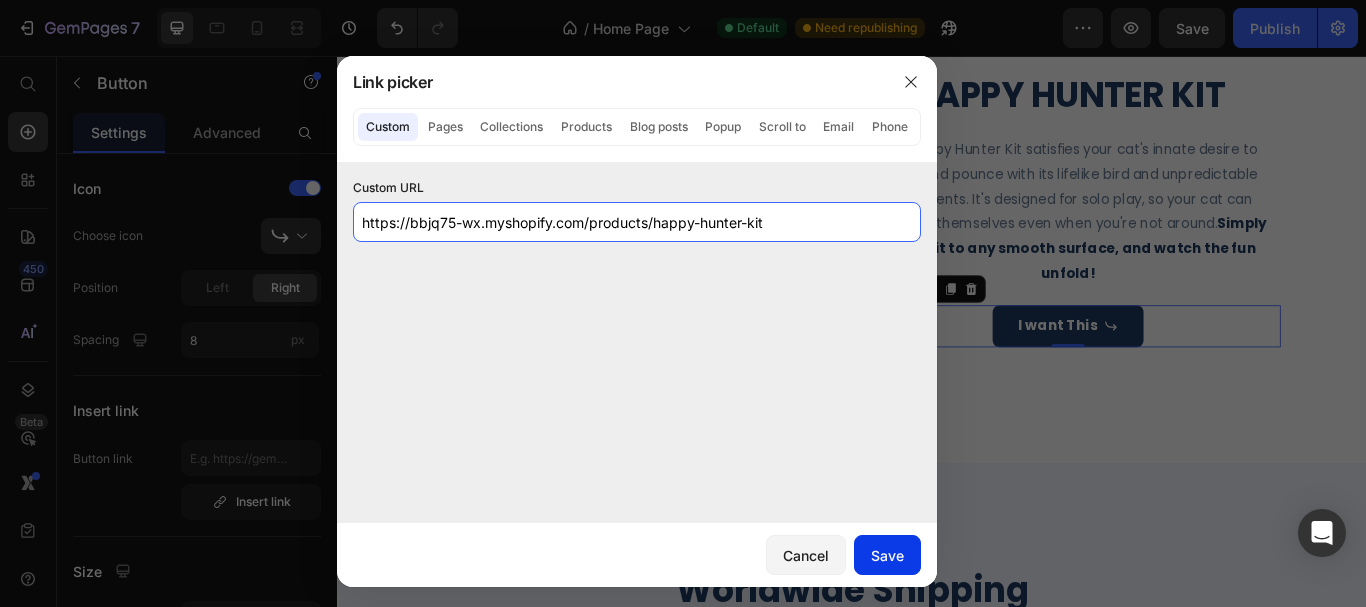 type on "https://bbjq75-wx.myshopify.com/products/happy-hunter-kit" 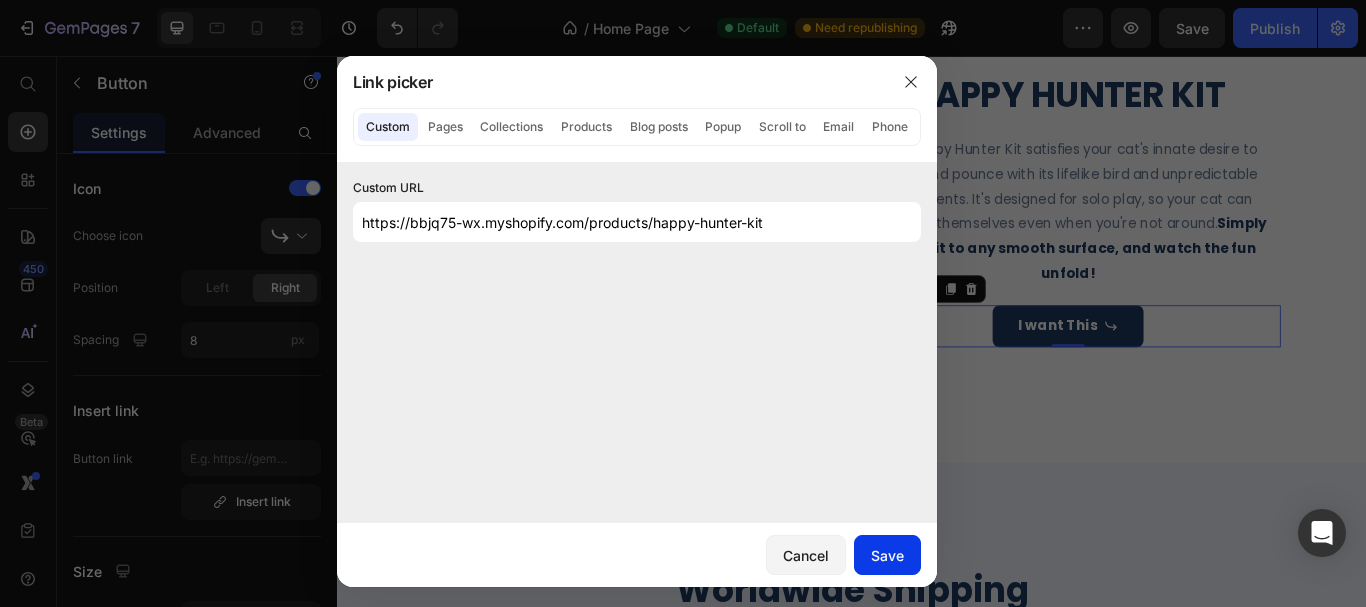 drag, startPoint x: 891, startPoint y: 550, endPoint x: 646, endPoint y: 572, distance: 245.98578 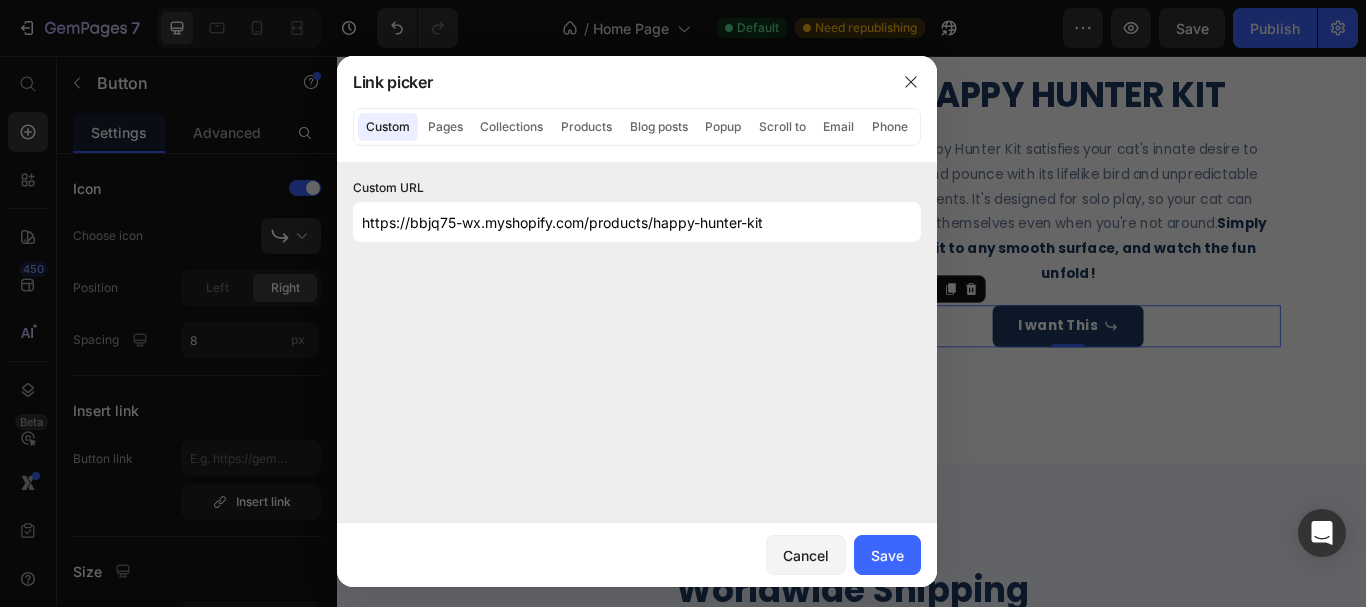 type on "https://bbjq75-wx.myshopify.com/products/happy-hunter-kit" 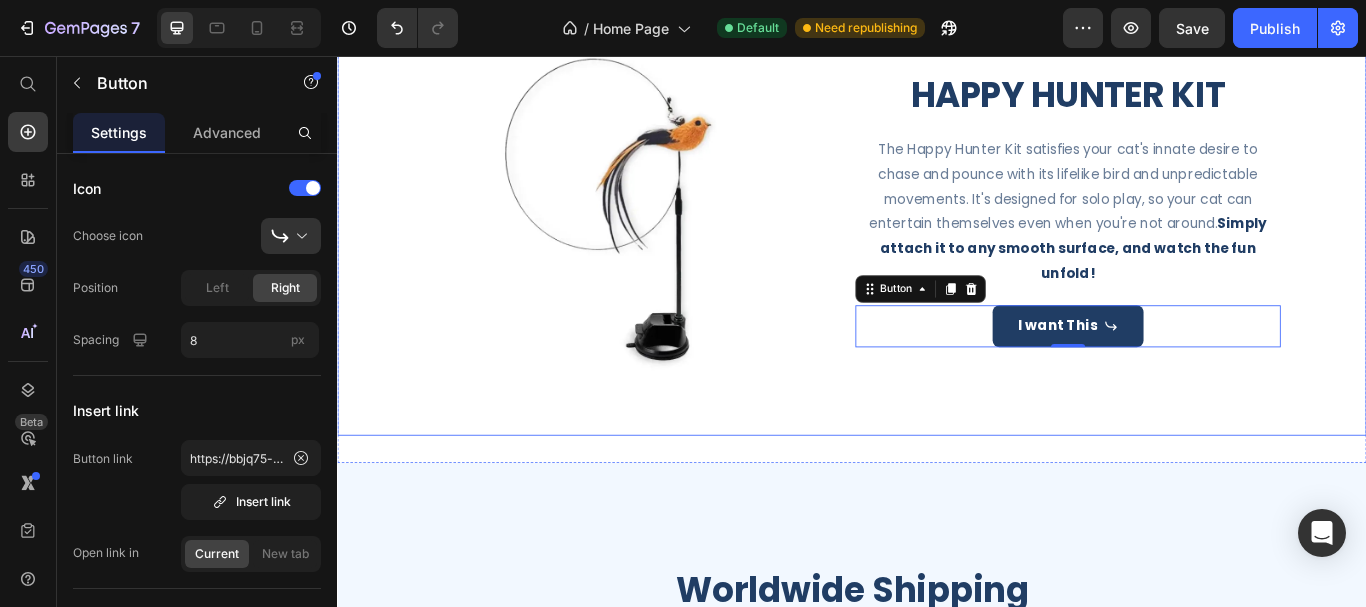 click on "Power Brush" at bounding box center (1175, -57) 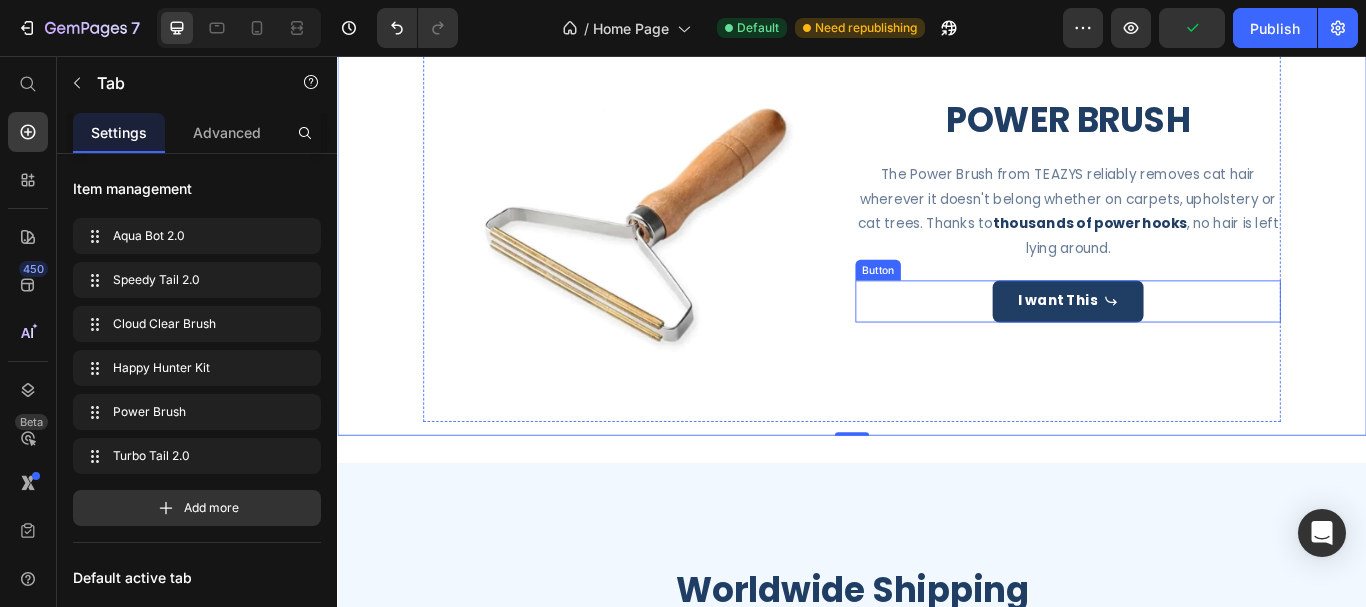 click on "I want This Button" at bounding box center [1189, 342] 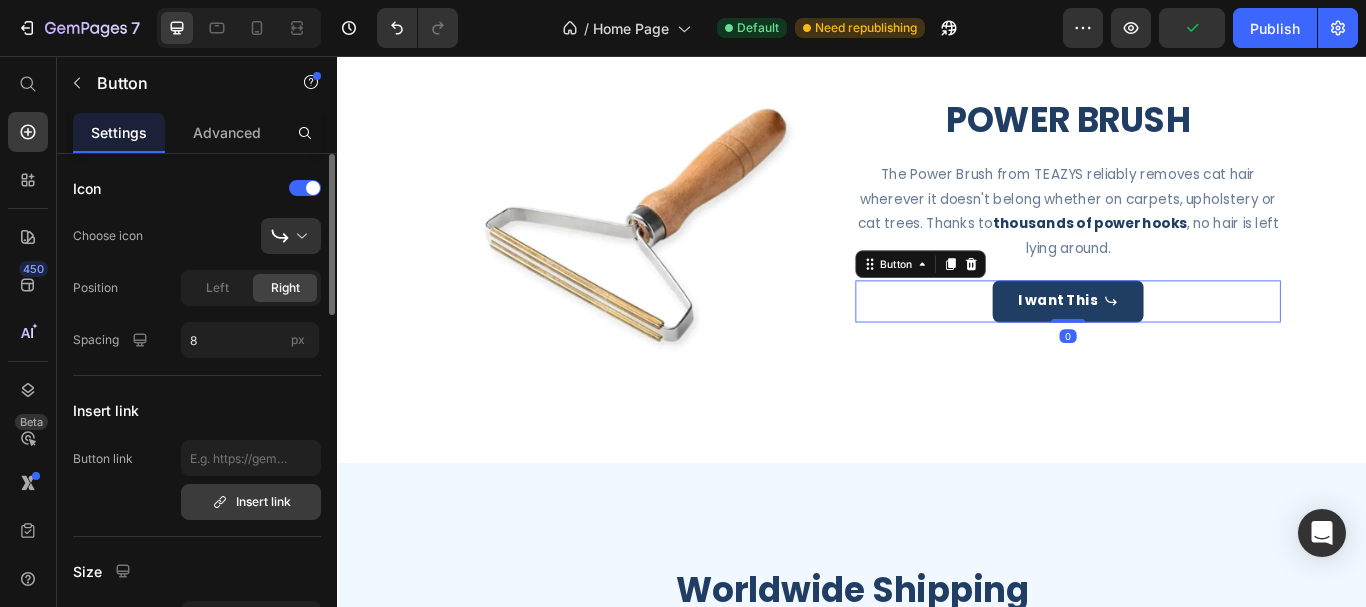 click on "Insert link" at bounding box center [251, 502] 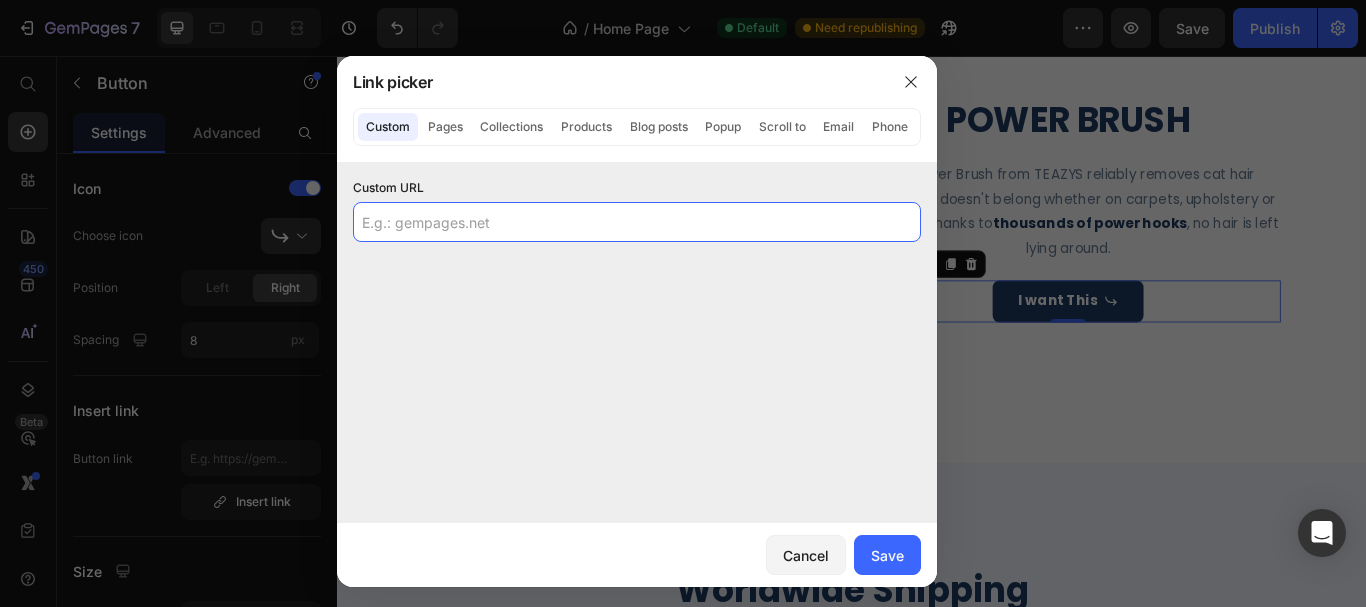 click 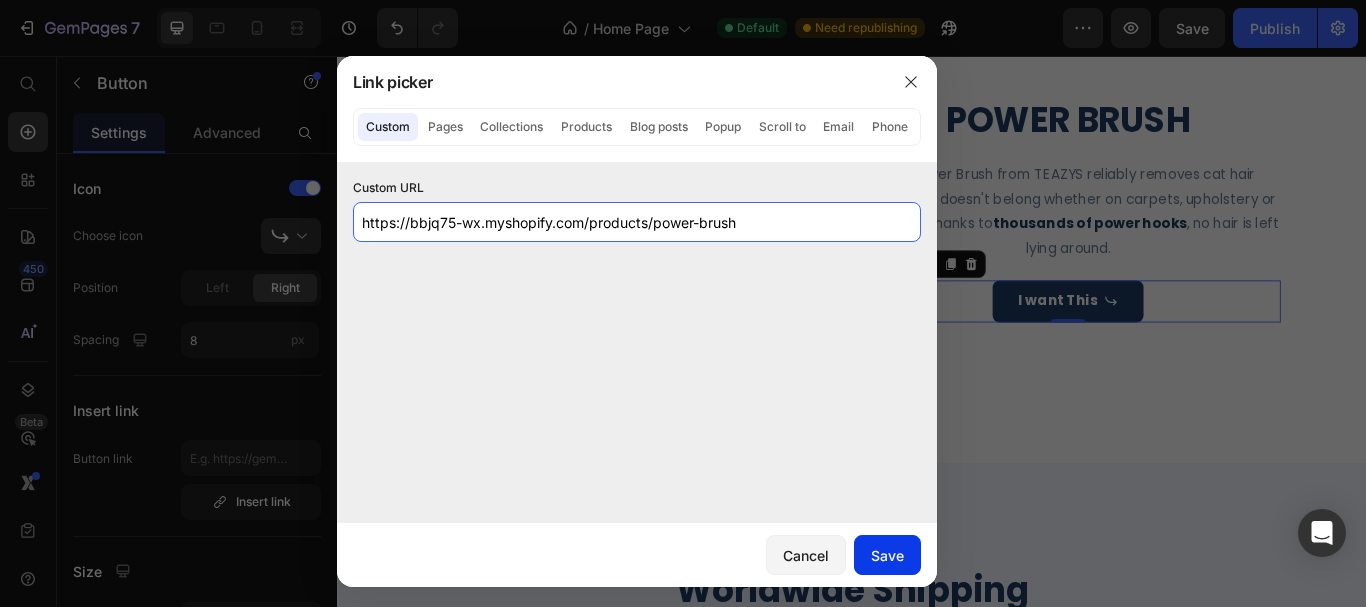 type on "https://bbjq75-wx.myshopify.com/products/power-brush" 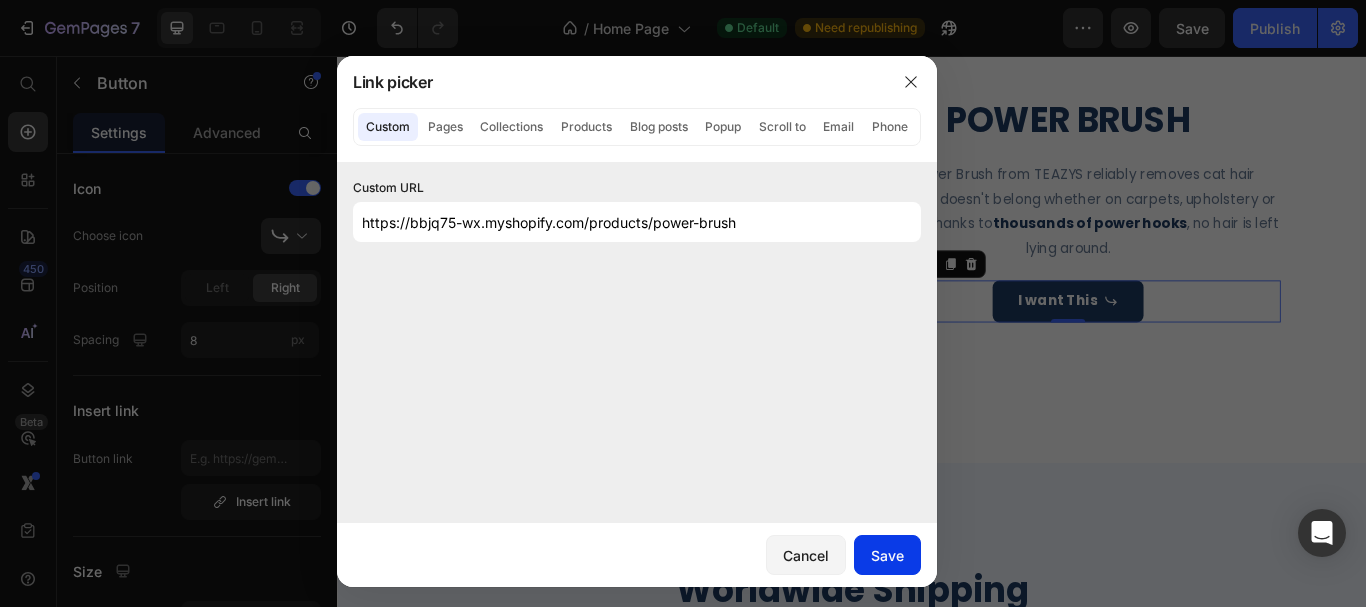 click on "Save" at bounding box center (887, 555) 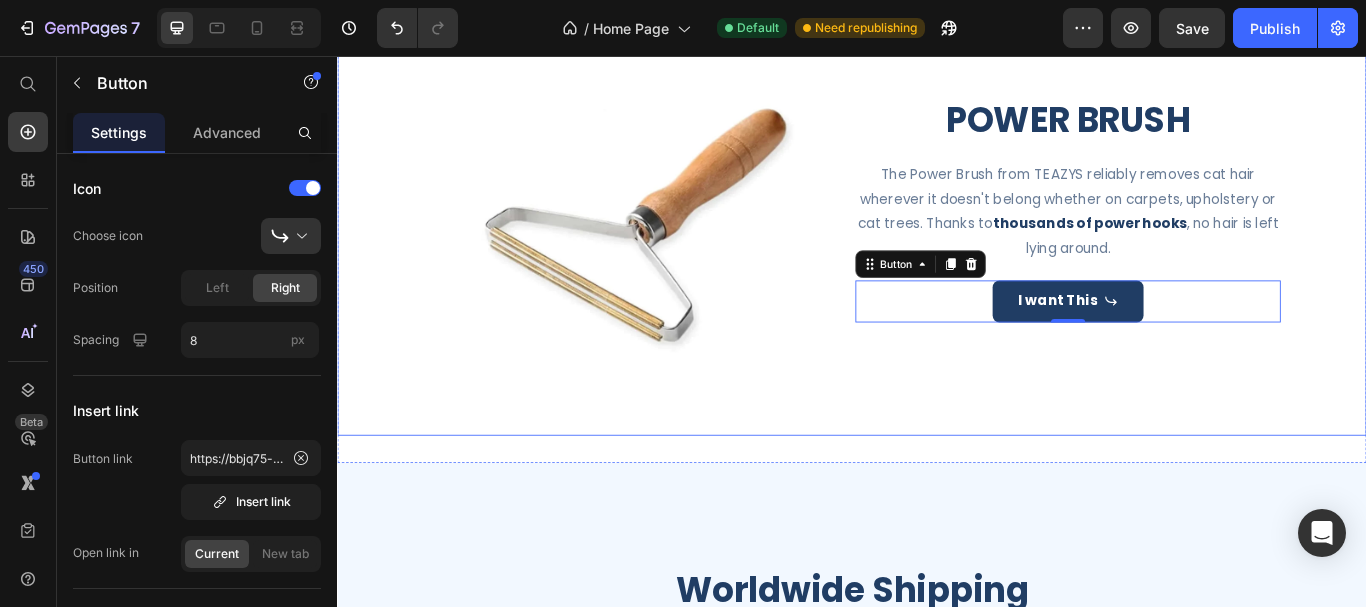click on "Turbo Tail 2.0" at bounding box center (1309, -56) 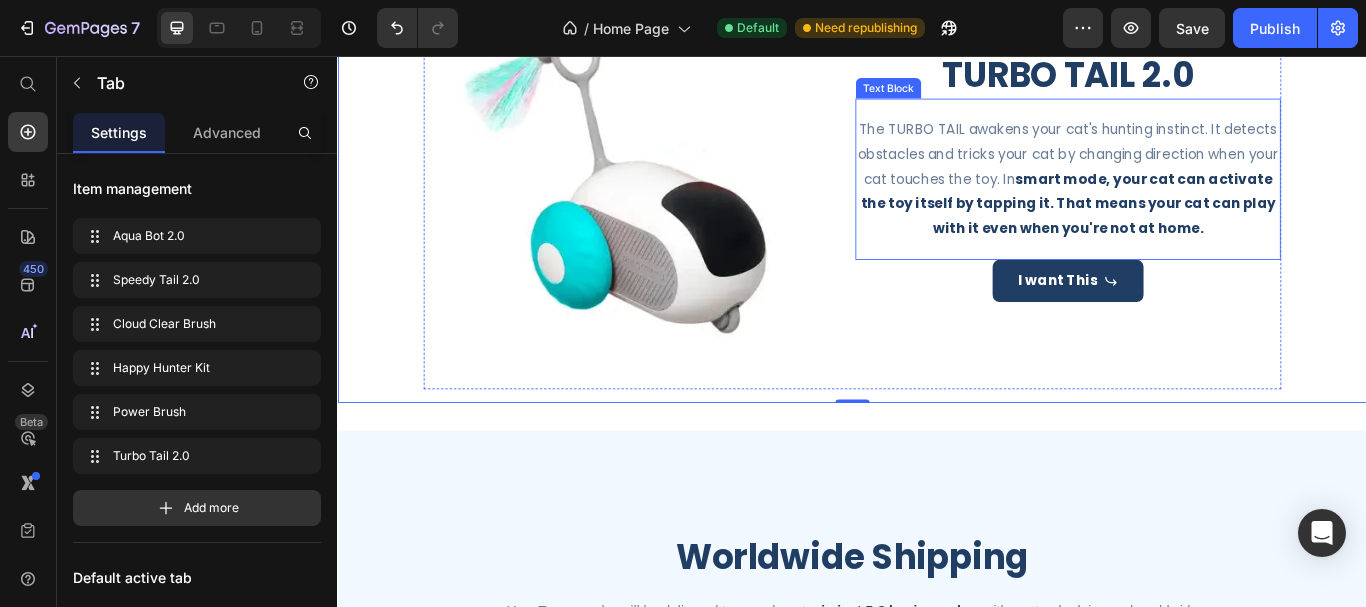 scroll, scrollTop: 2001, scrollLeft: 0, axis: vertical 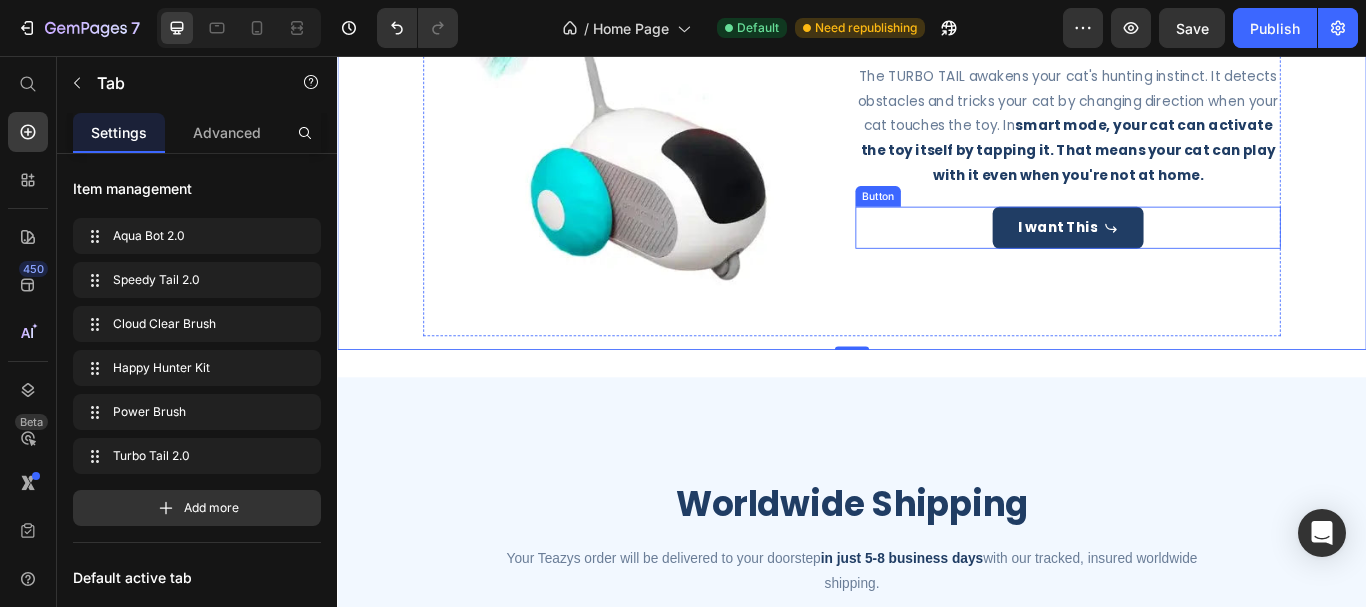 click on "I want This Button" at bounding box center [1189, 256] 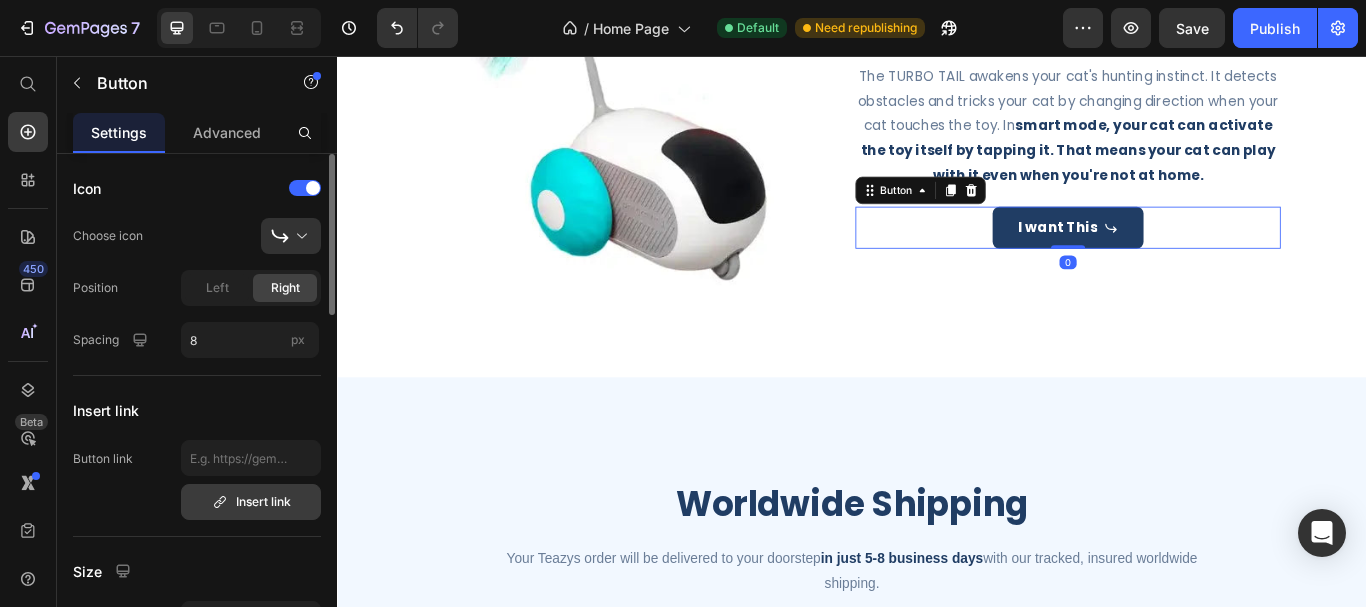 click on "Insert link" at bounding box center (251, 502) 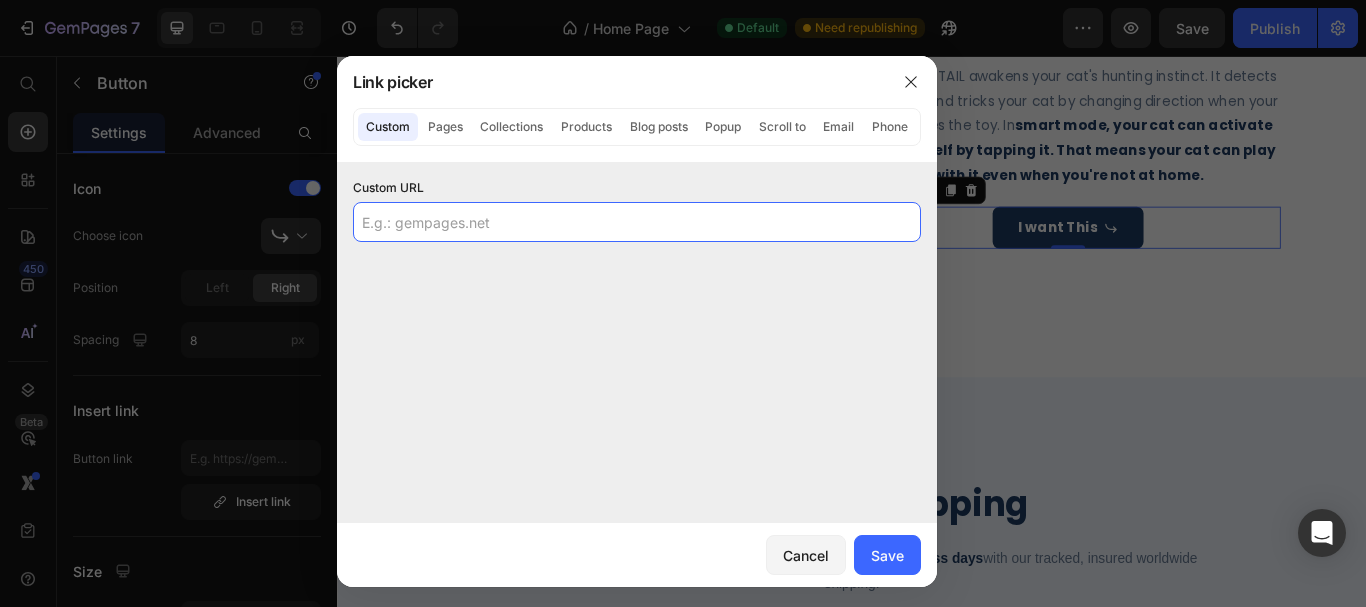 click 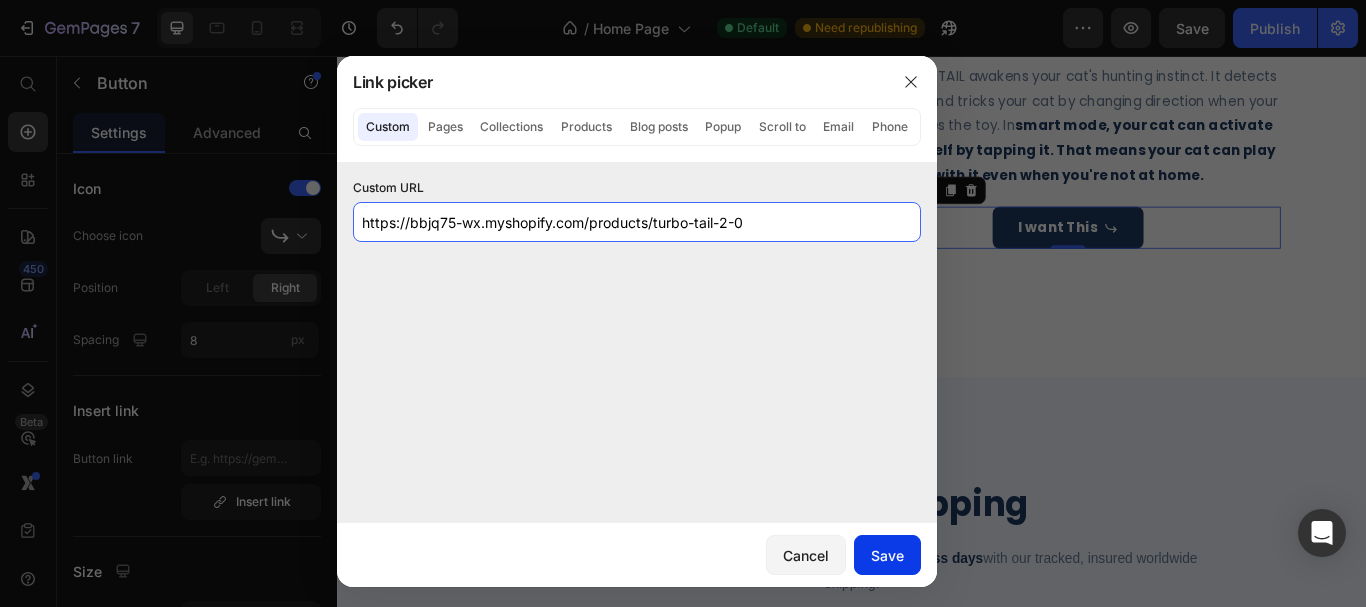 type on "https://bbjq75-wx.myshopify.com/products/turbo-tail-2-0" 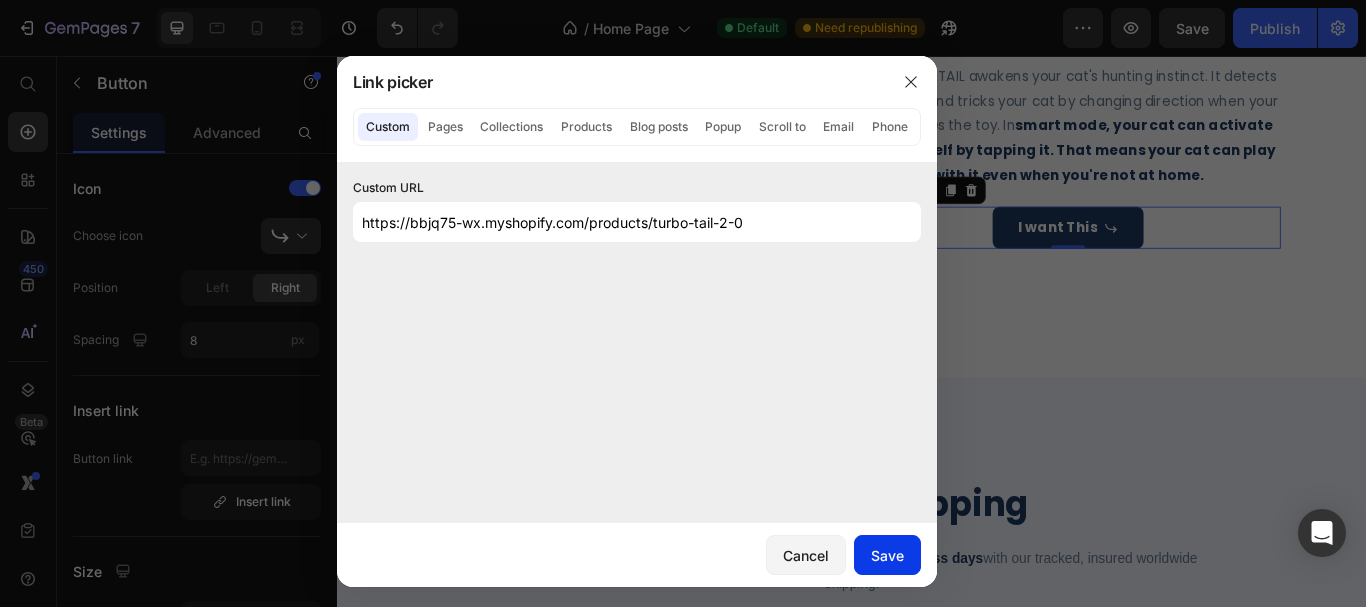 click on "Save" 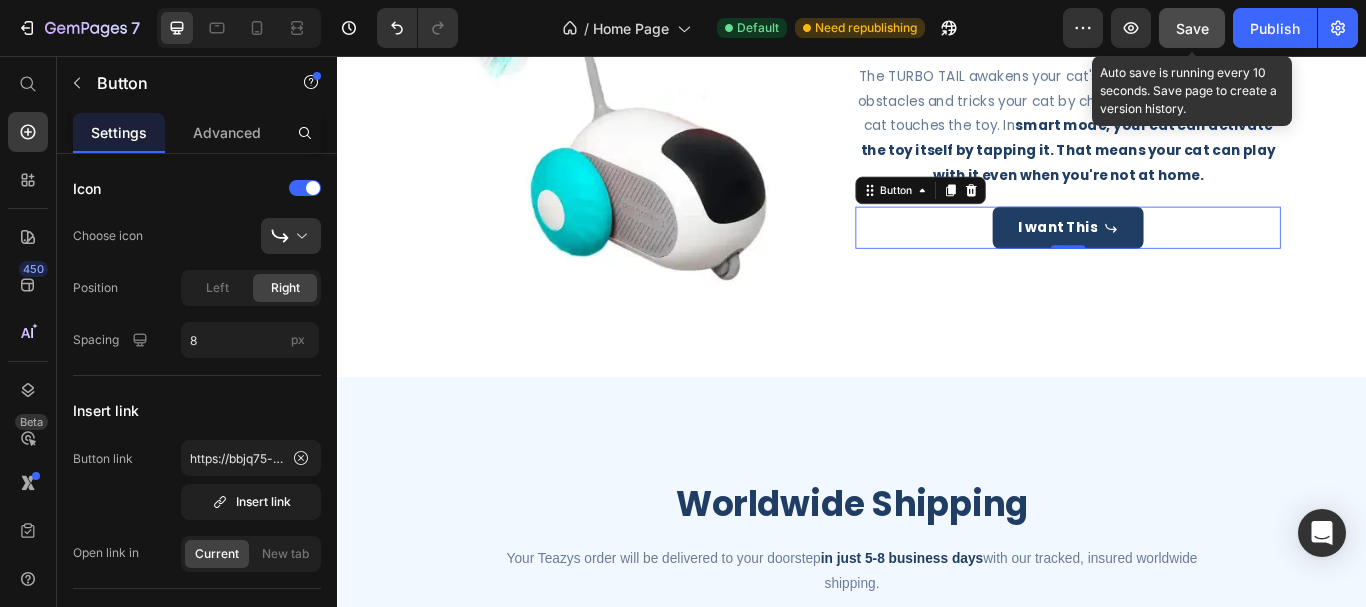 click on "Save" 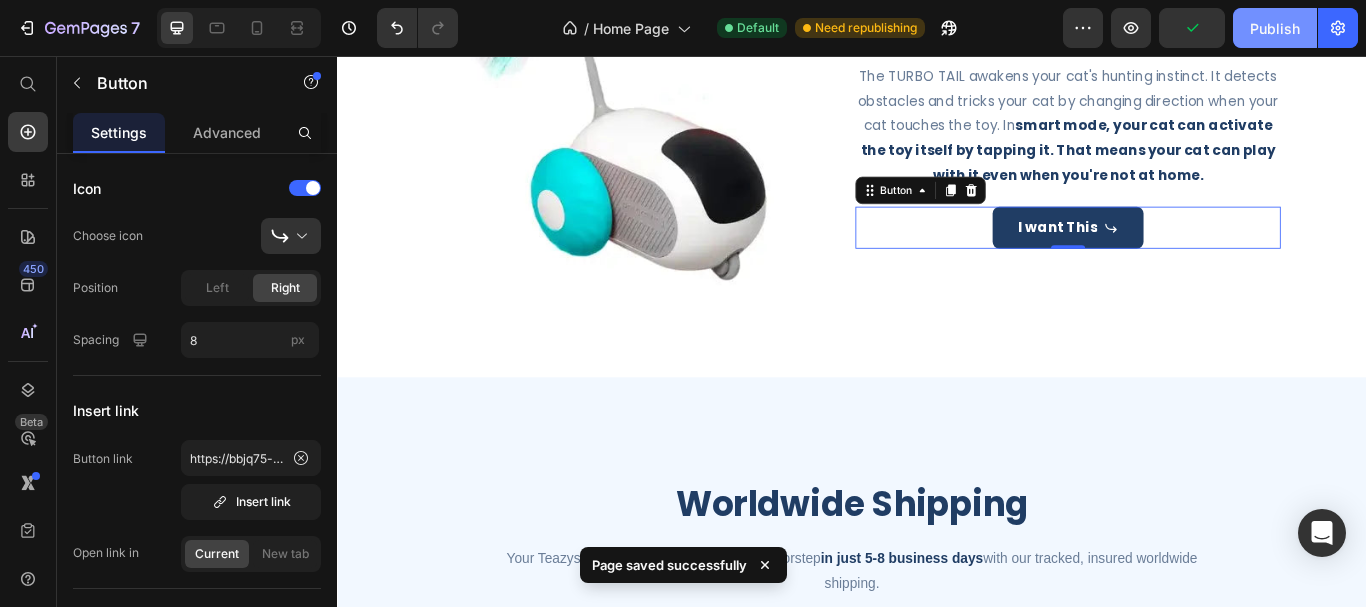 click on "Publish" at bounding box center [1275, 28] 